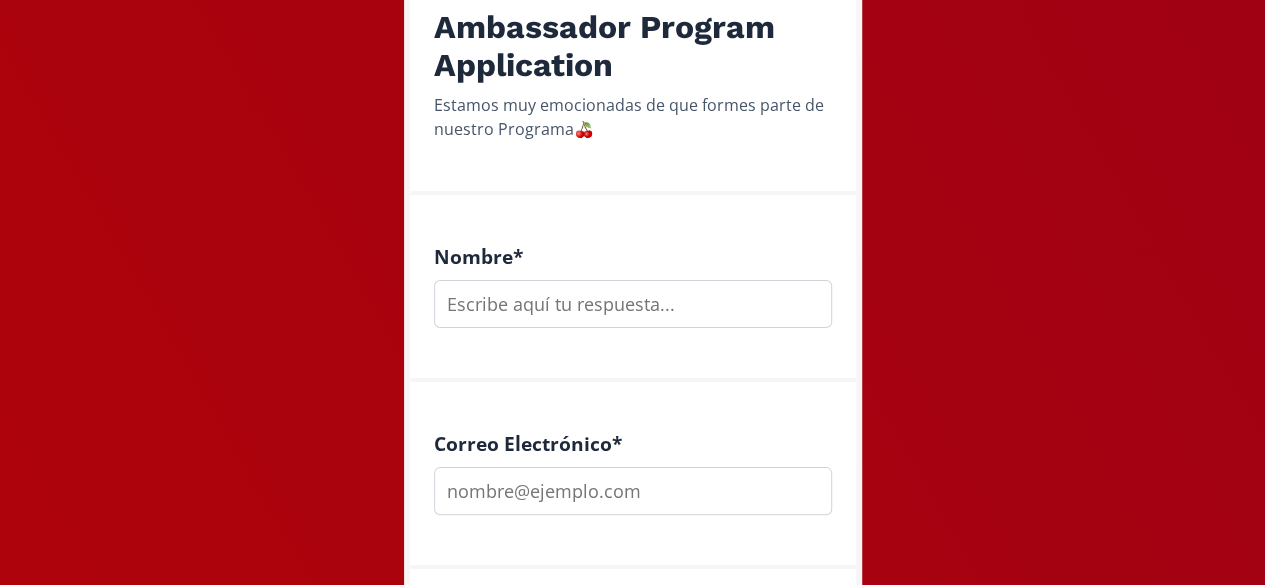scroll, scrollTop: 397, scrollLeft: 0, axis: vertical 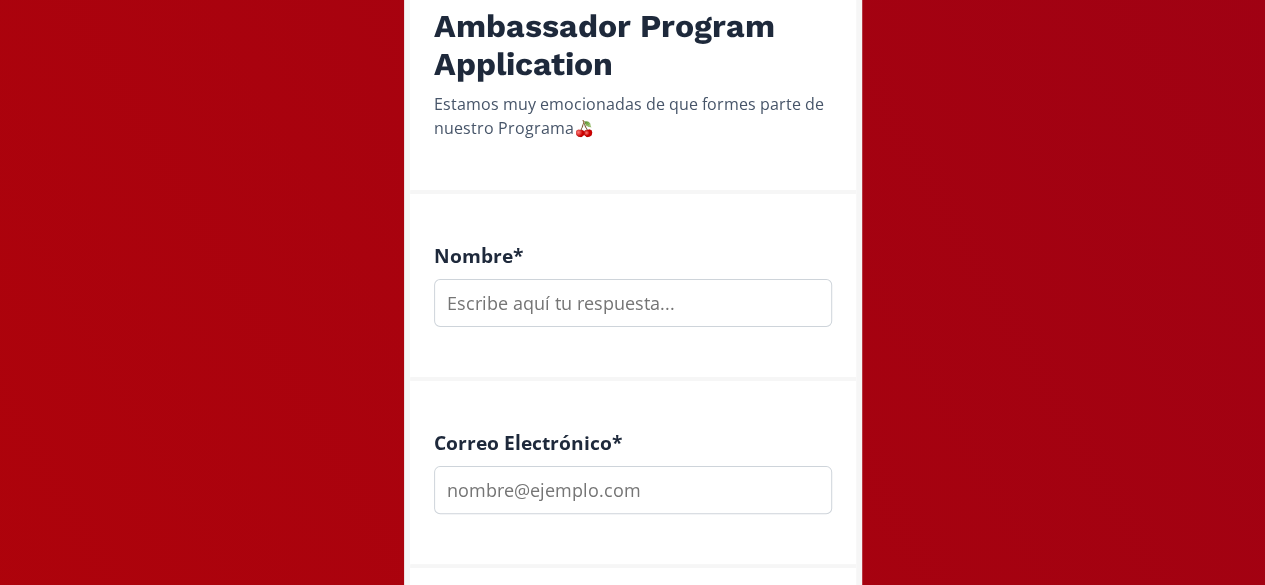 click at bounding box center [633, 303] 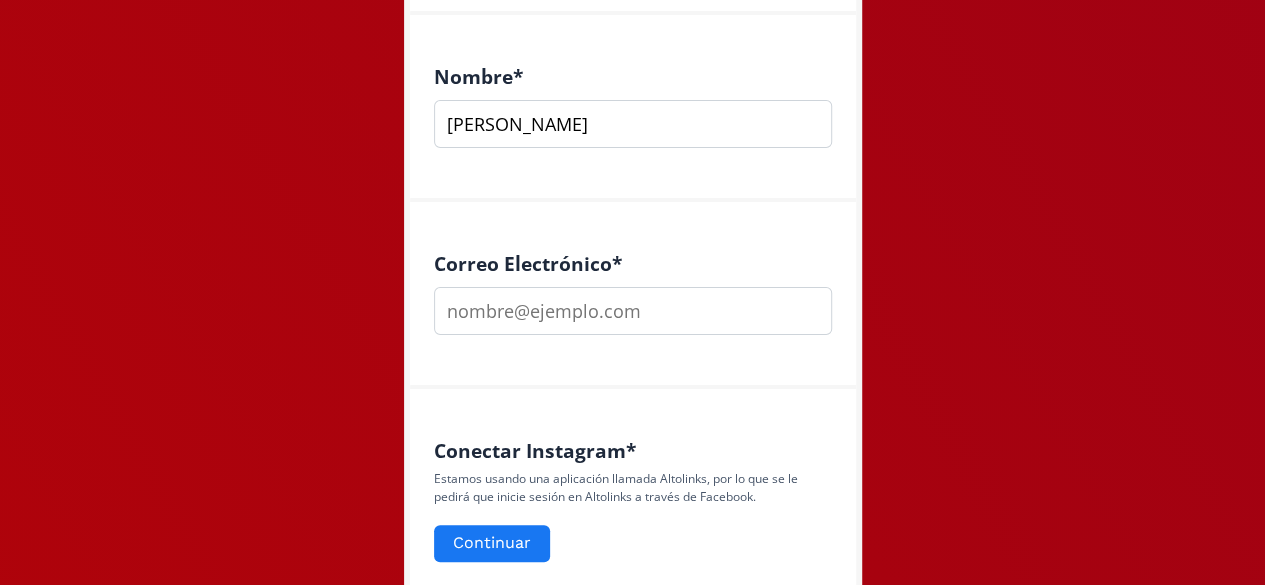 scroll, scrollTop: 577, scrollLeft: 0, axis: vertical 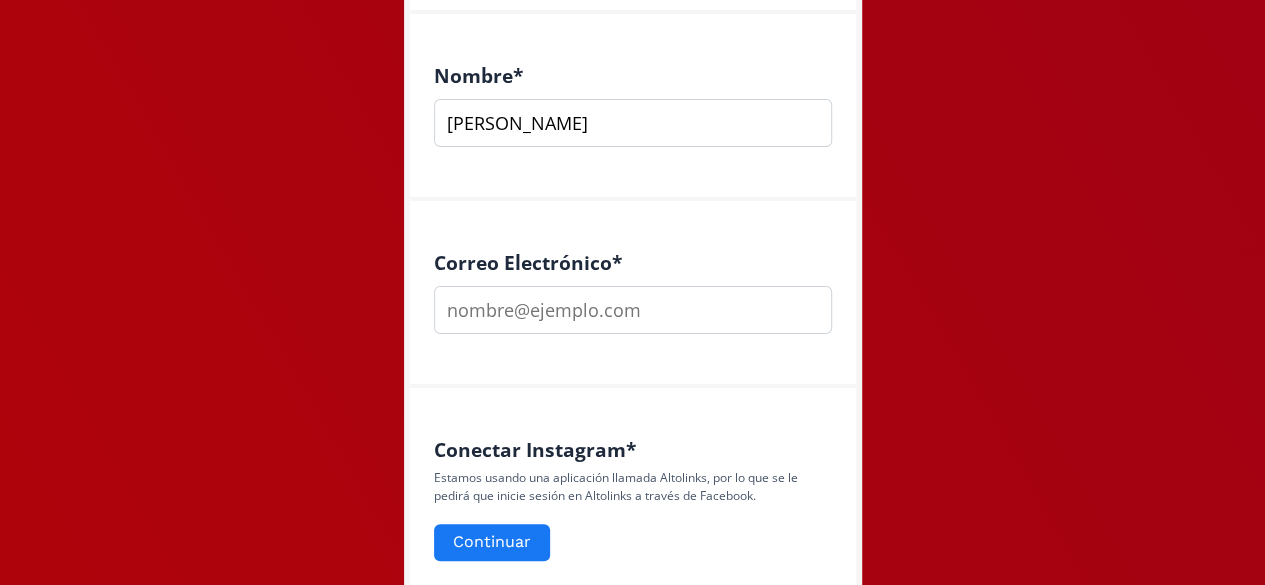 type on "[PERSON_NAME]" 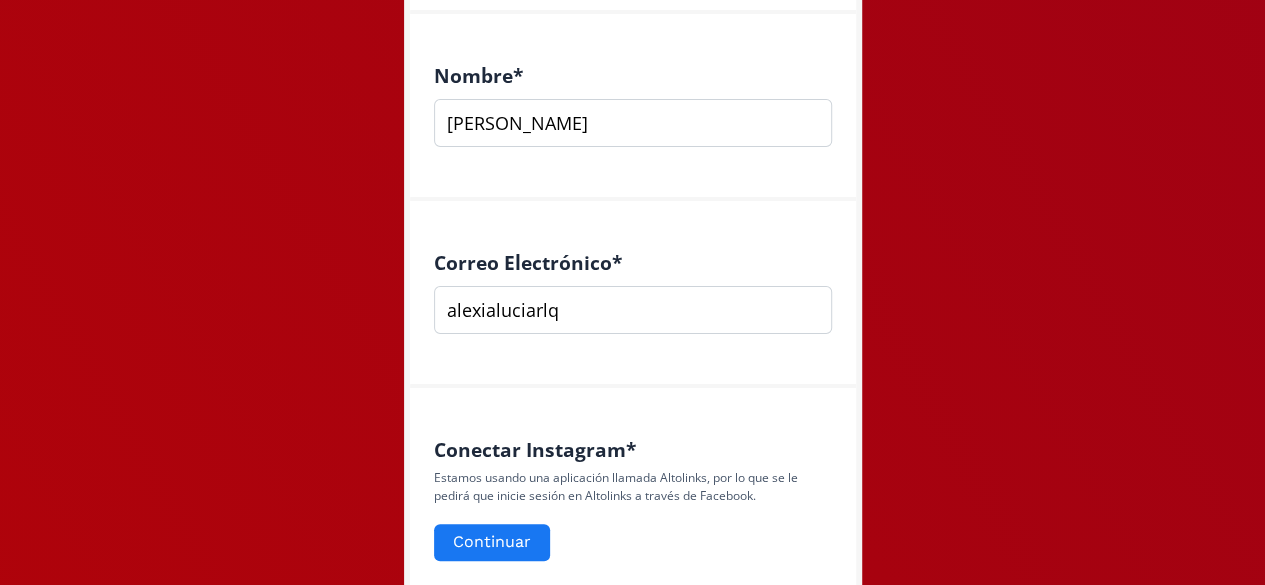 drag, startPoint x: 669, startPoint y: 310, endPoint x: 866, endPoint y: 328, distance: 197.82063 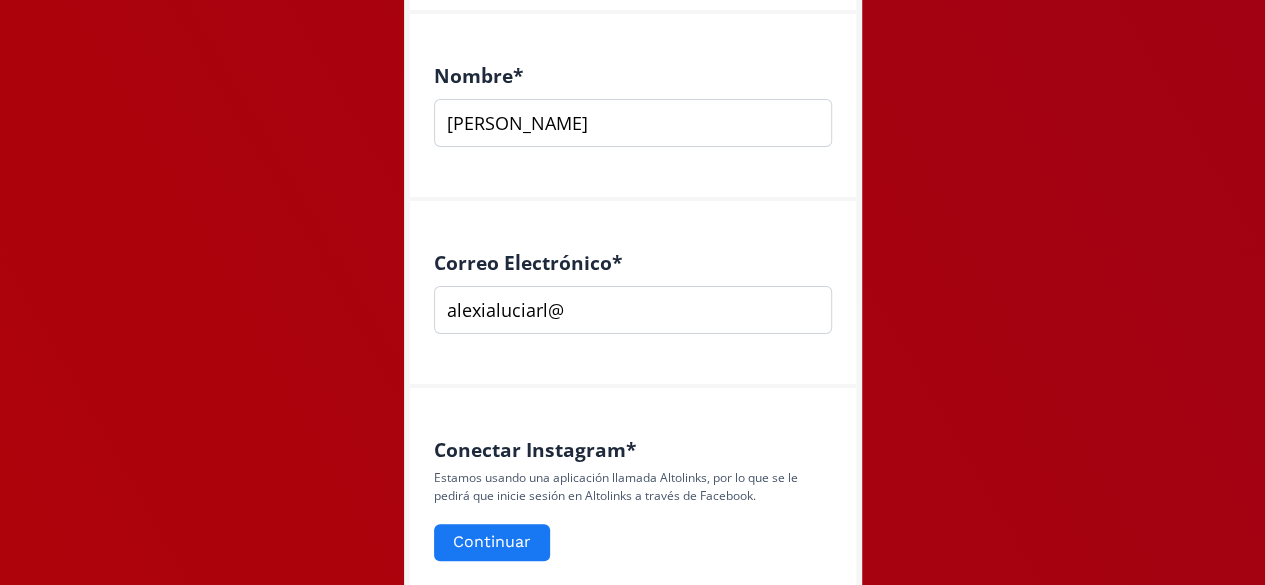 click on "alexialuciarl@" at bounding box center (633, 310) 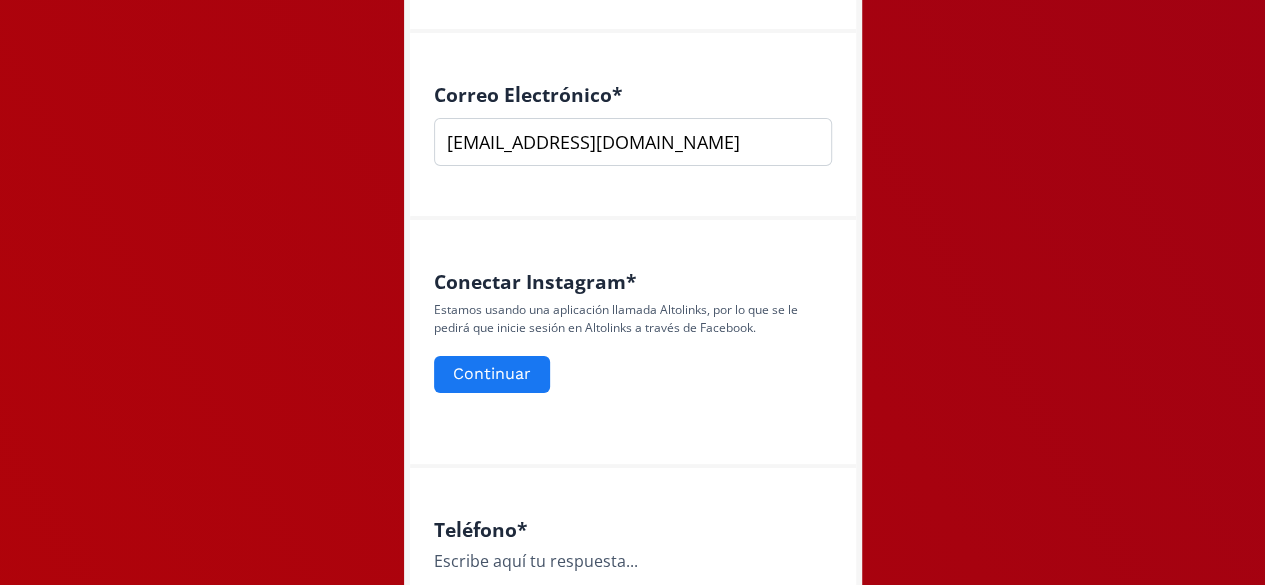 scroll, scrollTop: 746, scrollLeft: 0, axis: vertical 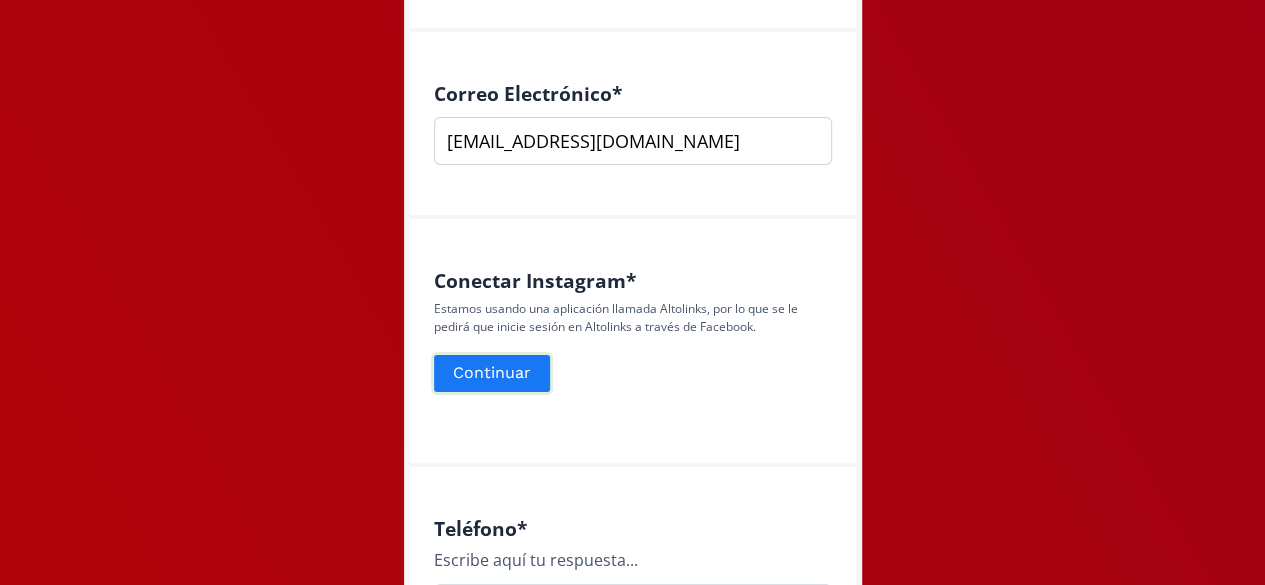 type on "[EMAIL_ADDRESS][DOMAIN_NAME]" 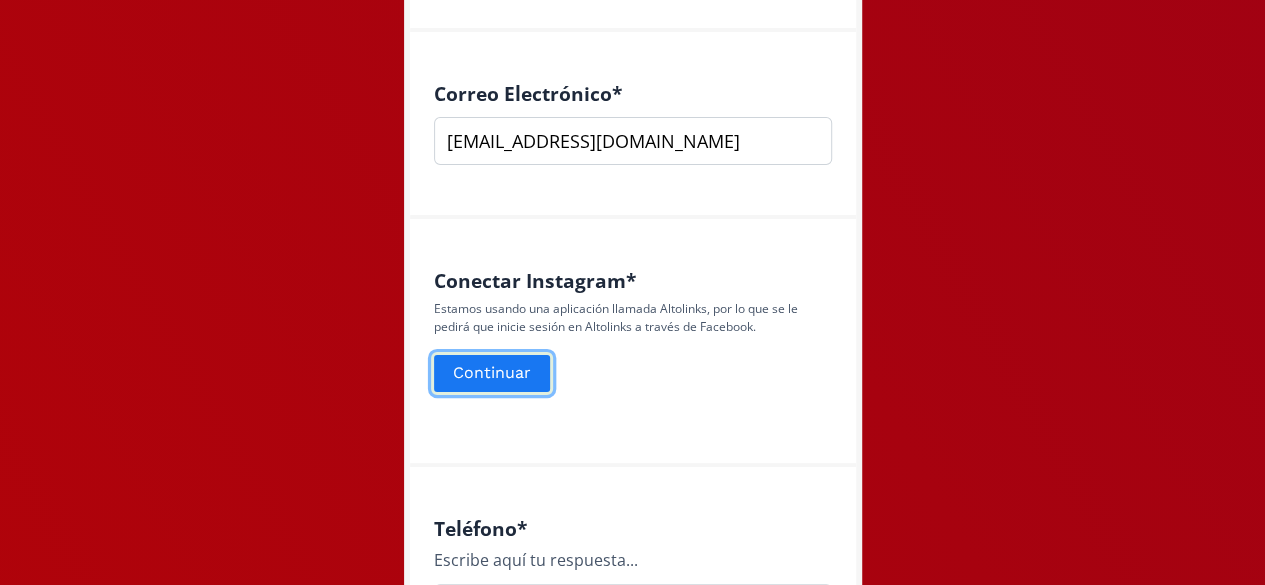 click on "Continuar" at bounding box center (492, 373) 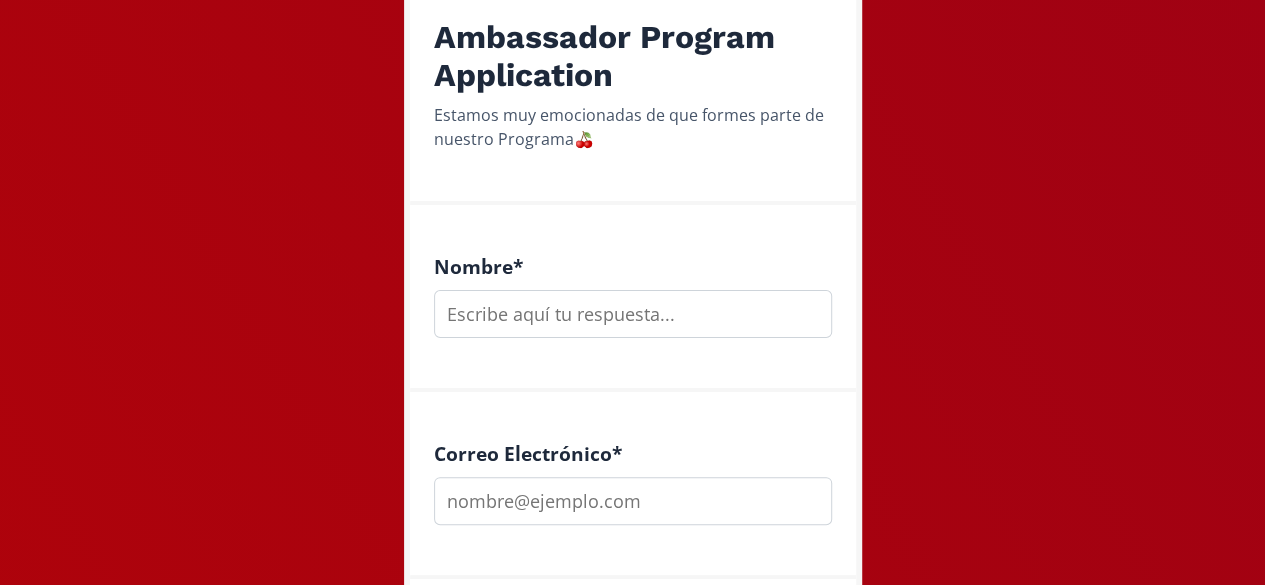scroll, scrollTop: 387, scrollLeft: 0, axis: vertical 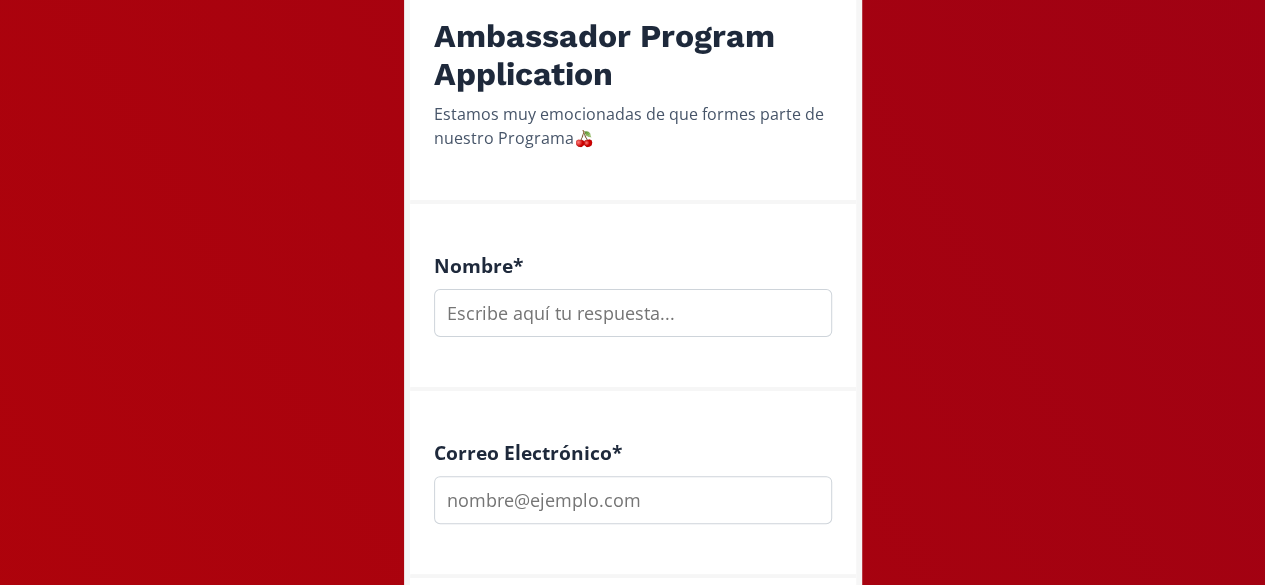 click at bounding box center (633, 313) 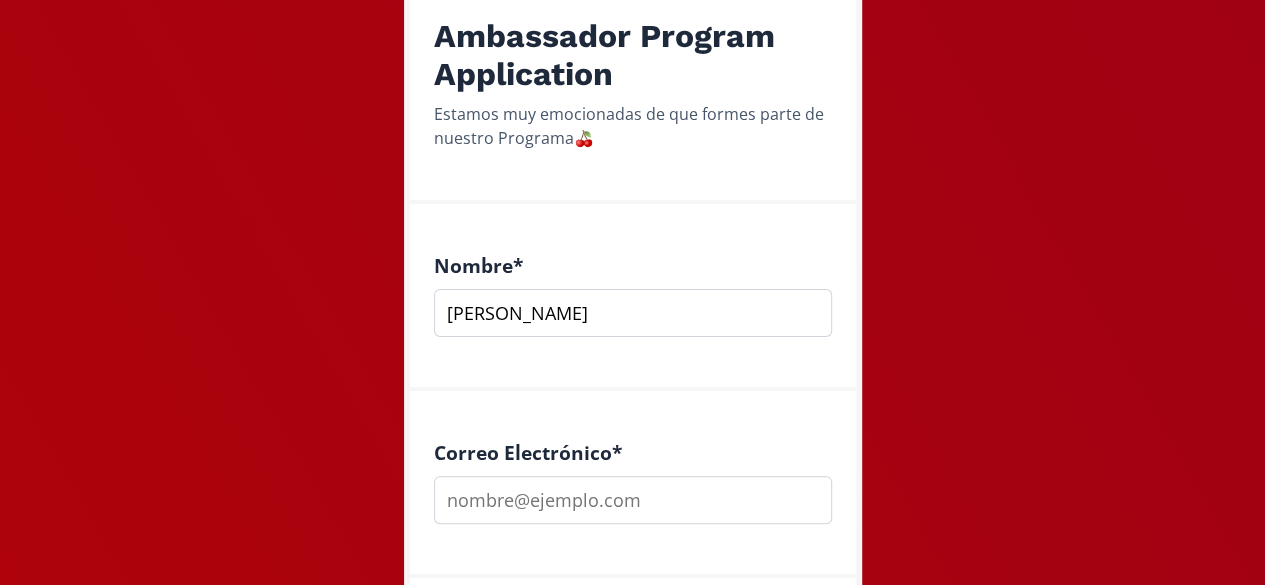scroll, scrollTop: 509, scrollLeft: 0, axis: vertical 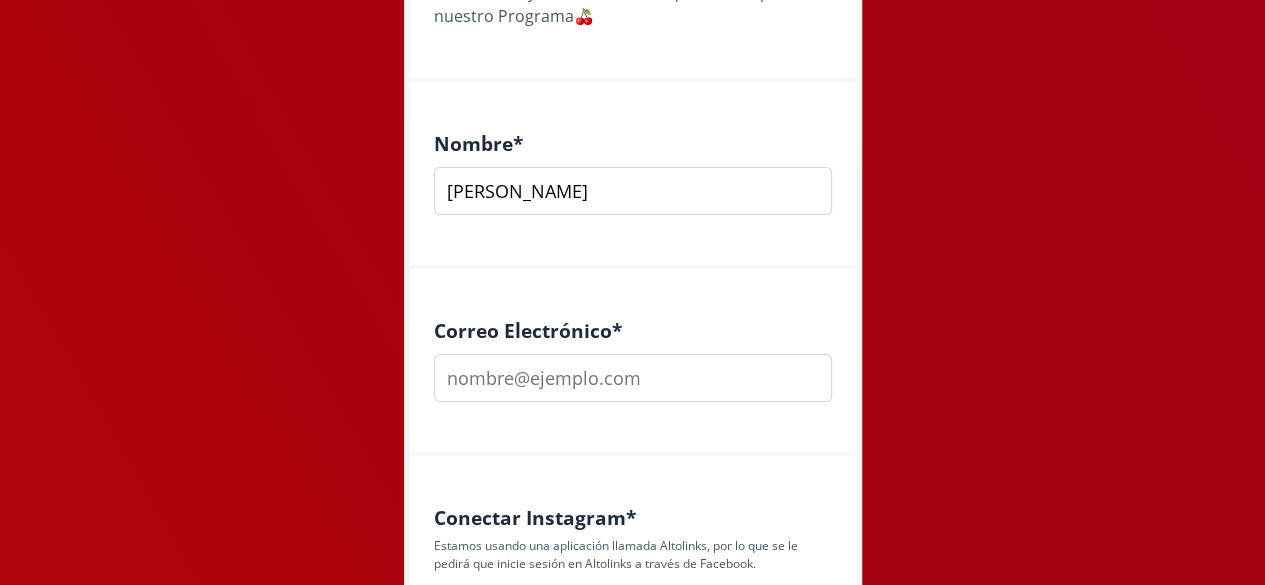 type on "[PERSON_NAME]" 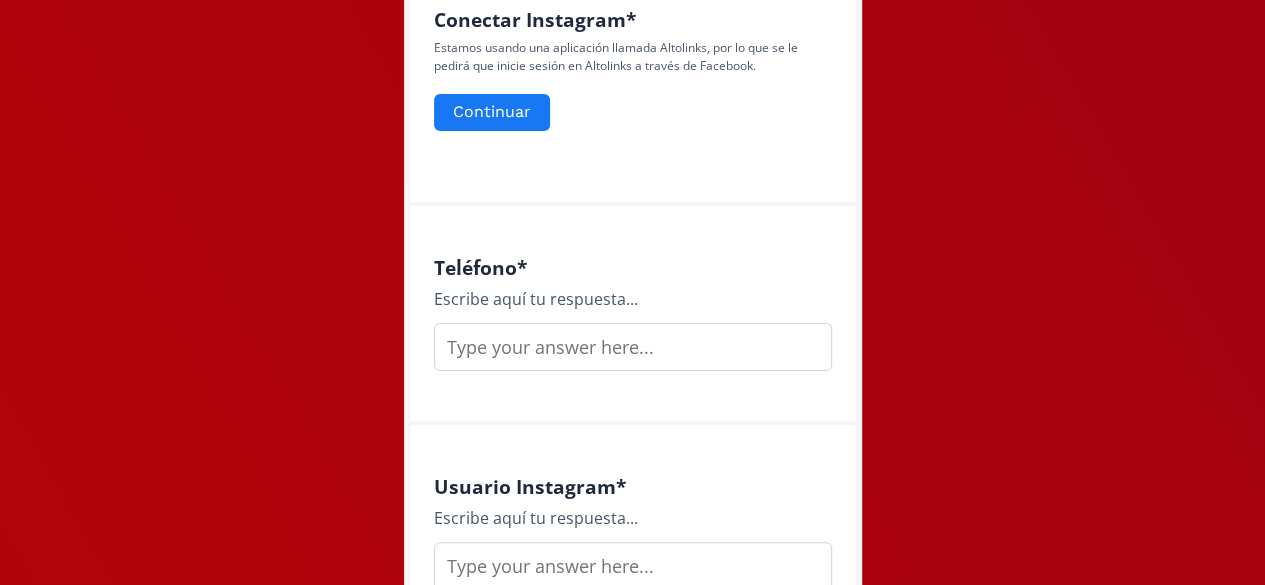 scroll, scrollTop: 1055, scrollLeft: 0, axis: vertical 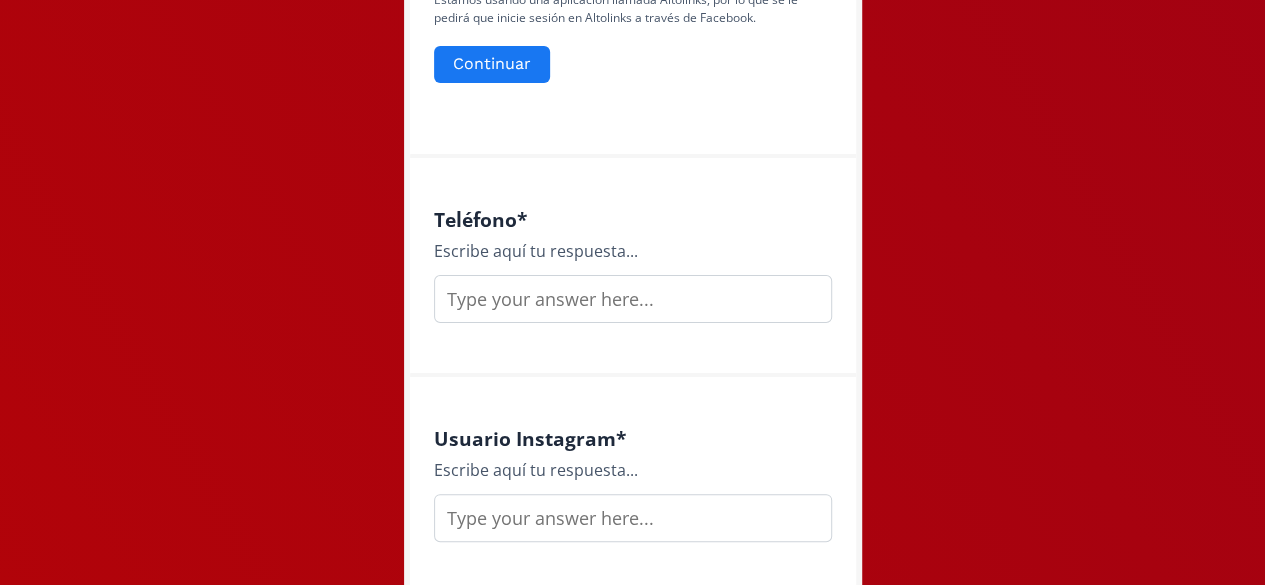 type on "[EMAIL_ADDRESS][DOMAIN_NAME]" 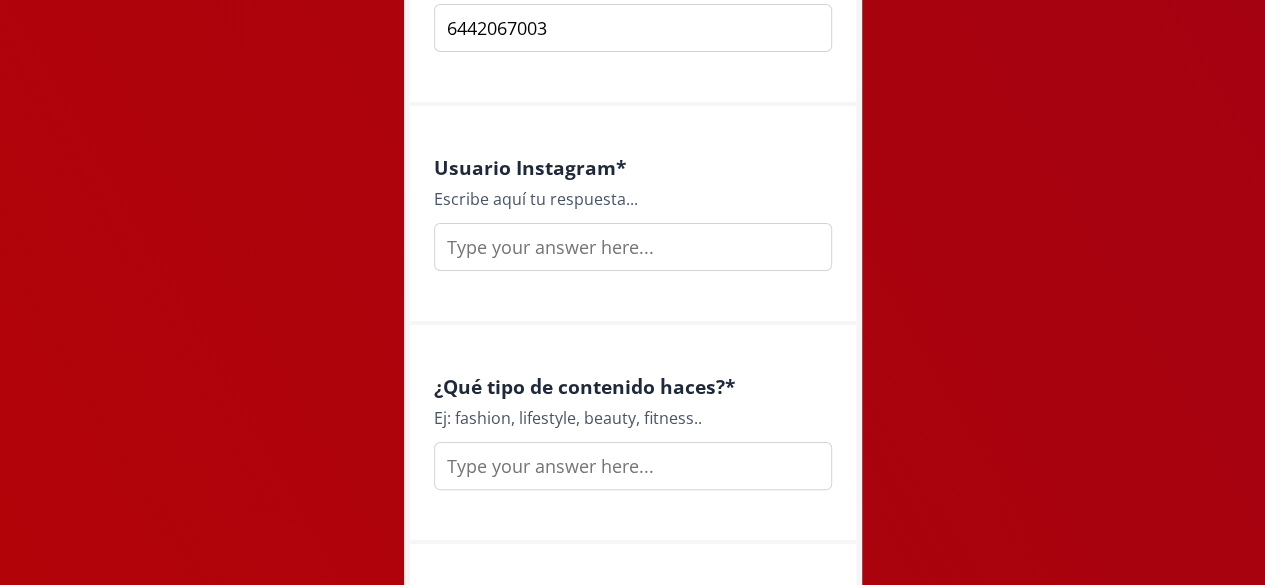 scroll, scrollTop: 1327, scrollLeft: 0, axis: vertical 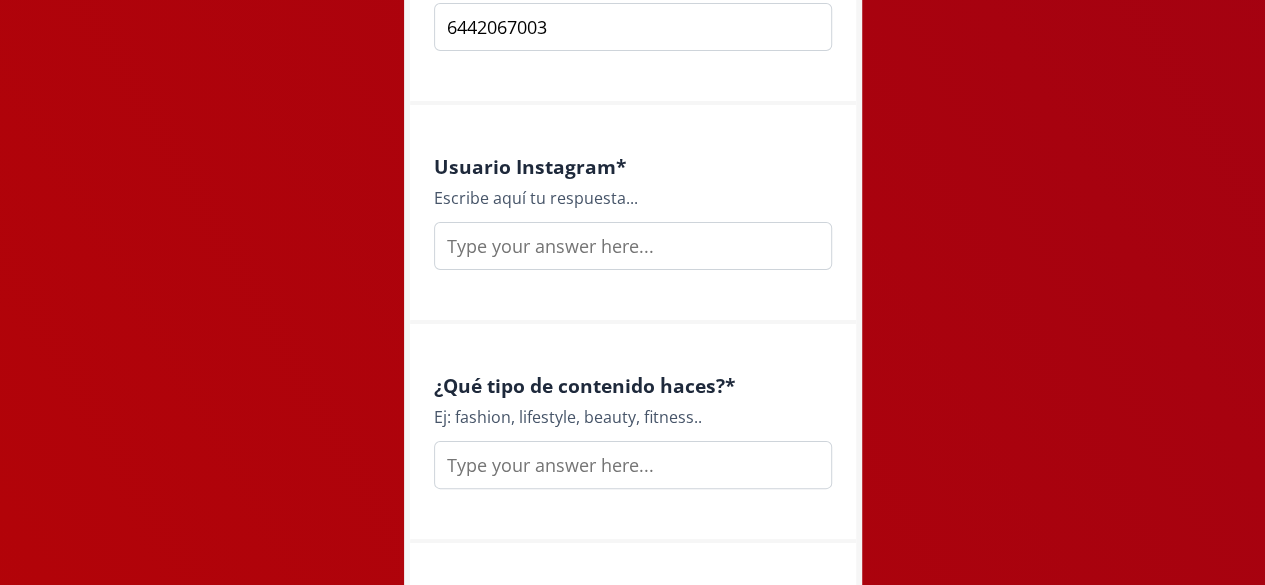 type on "6442067003" 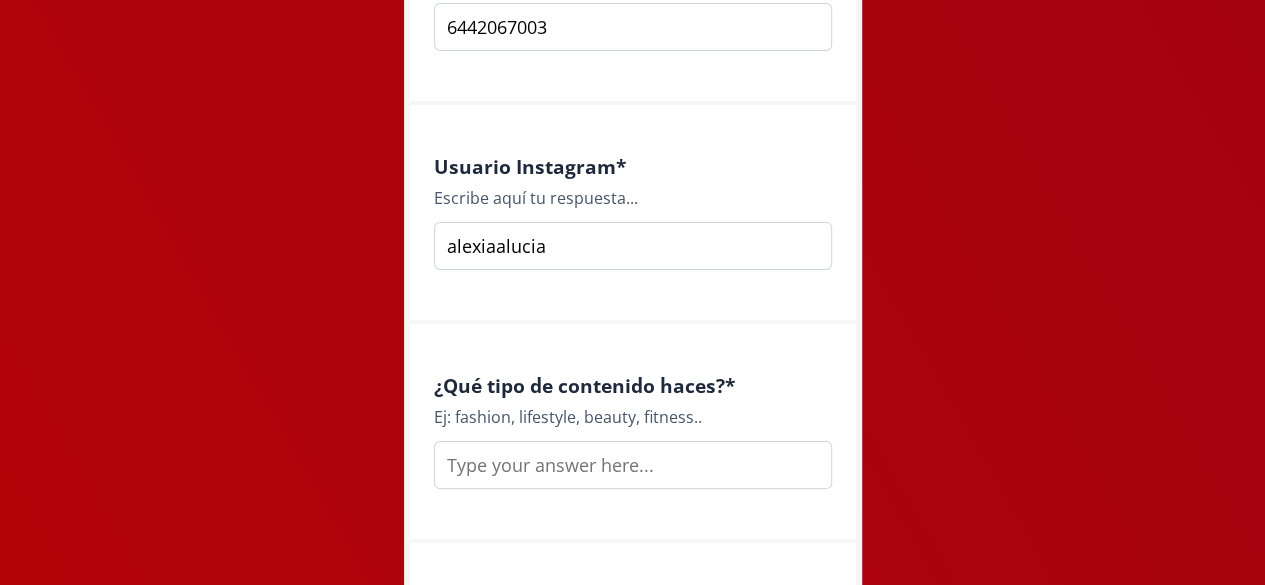 scroll, scrollTop: 1434, scrollLeft: 0, axis: vertical 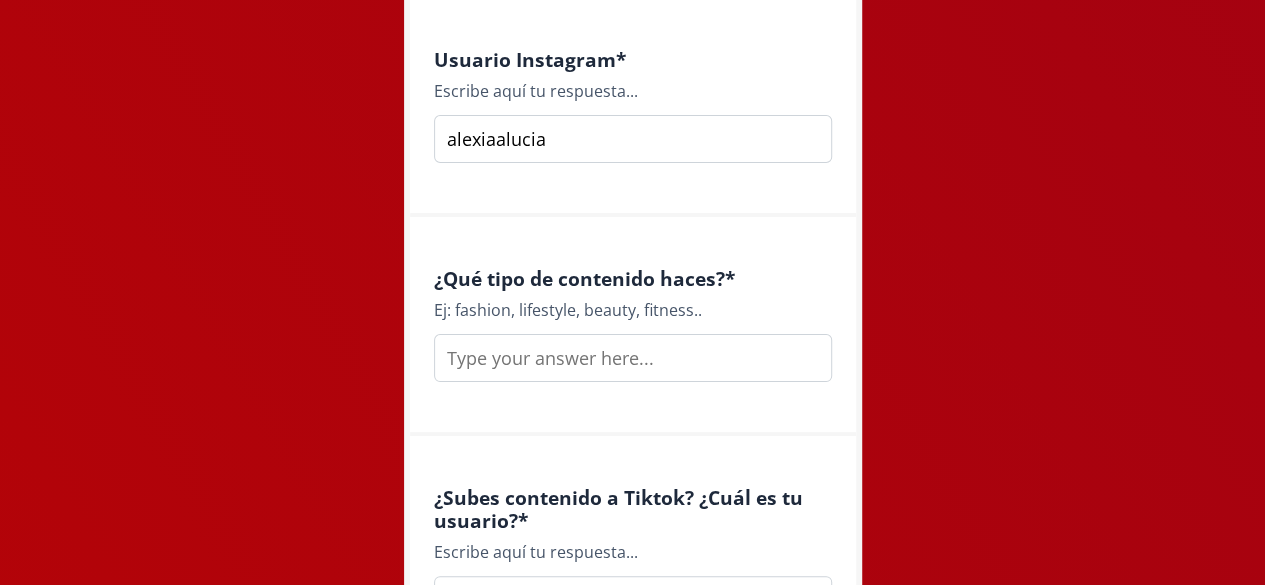 type on "alexiaalucia" 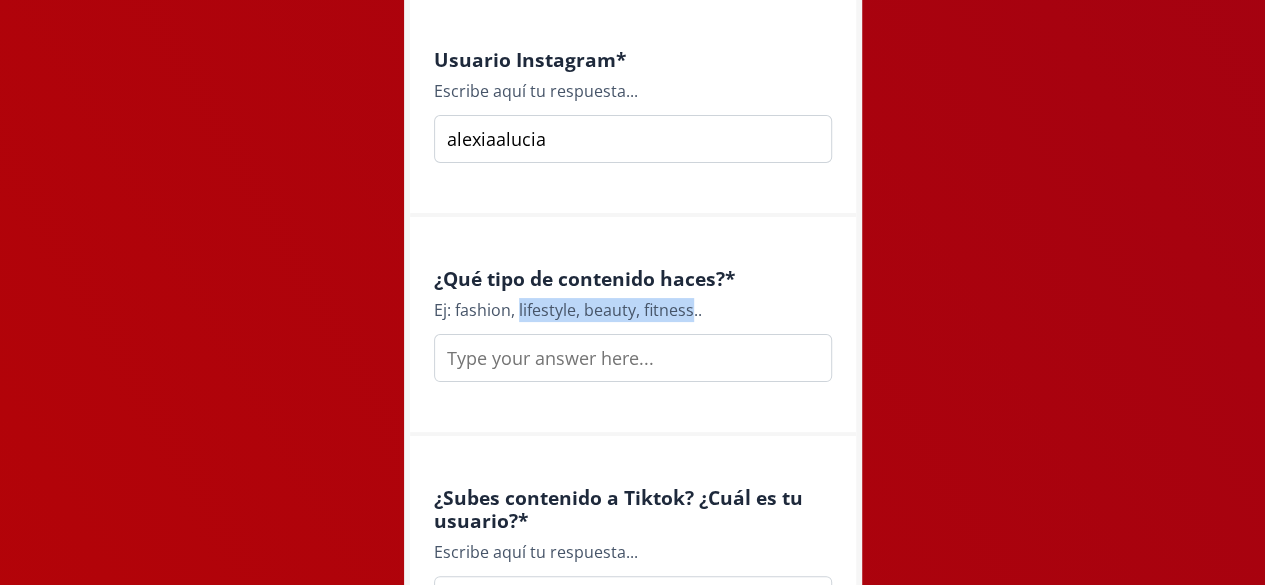 drag, startPoint x: 691, startPoint y: 305, endPoint x: 520, endPoint y: 316, distance: 171.35344 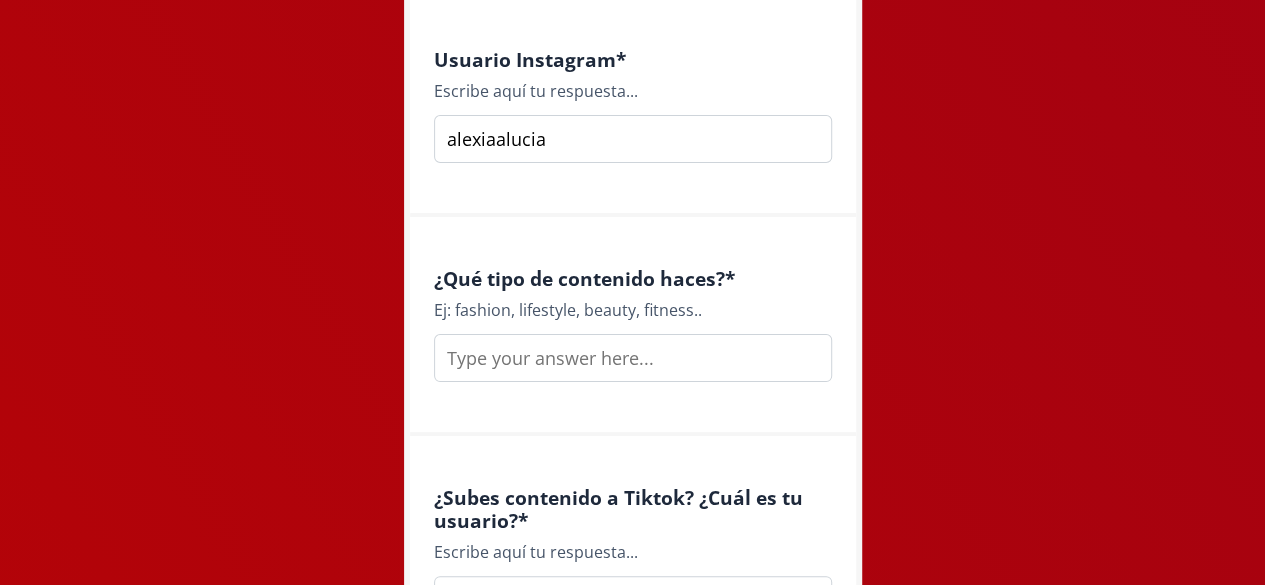 click at bounding box center (633, 358) 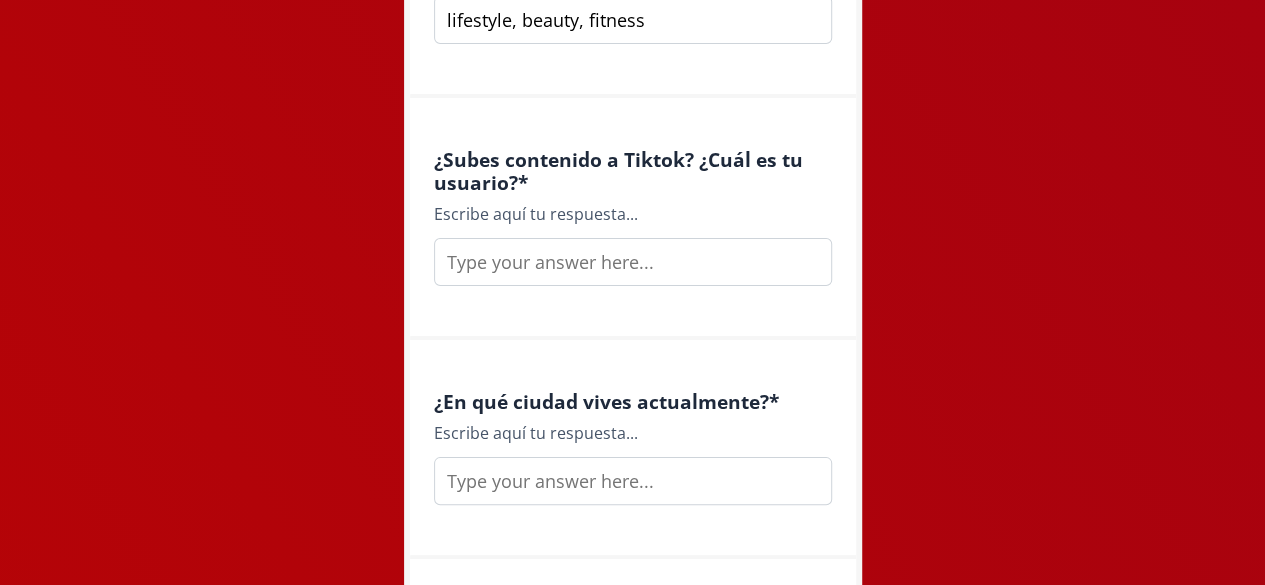 scroll, scrollTop: 1775, scrollLeft: 0, axis: vertical 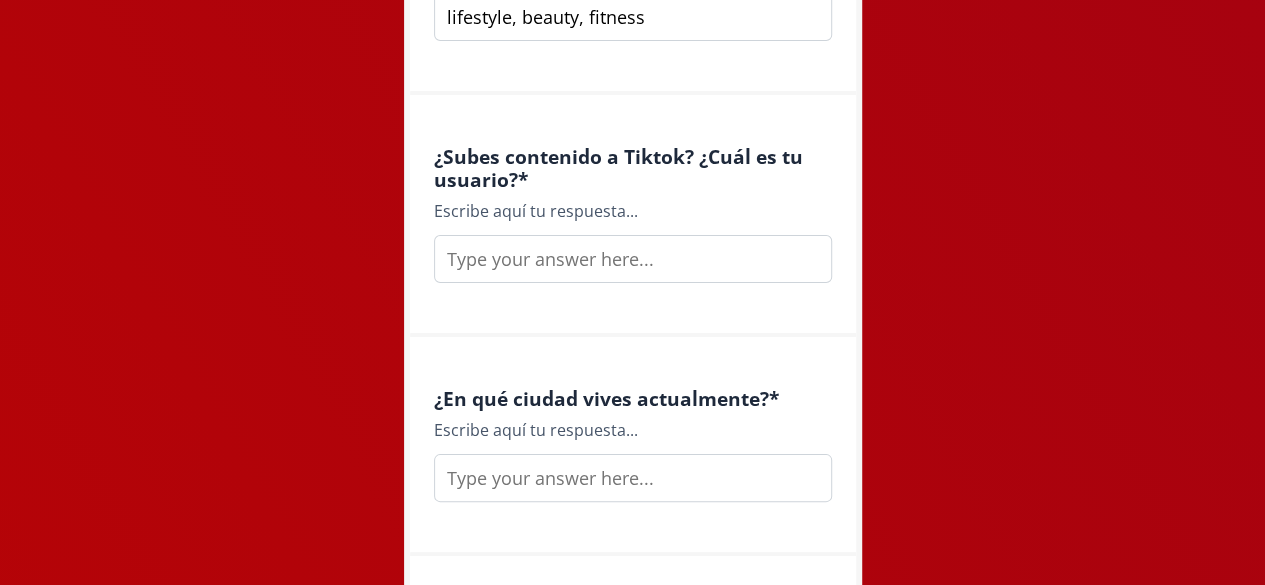 type on "lifestyle, beauty, fitness" 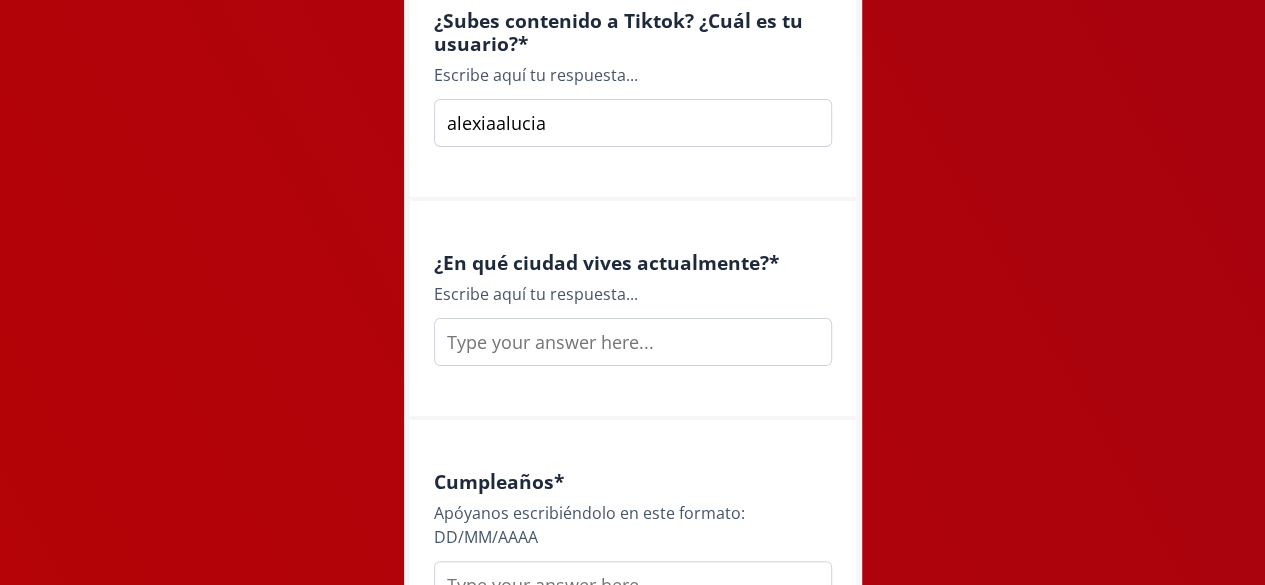 scroll, scrollTop: 1912, scrollLeft: 0, axis: vertical 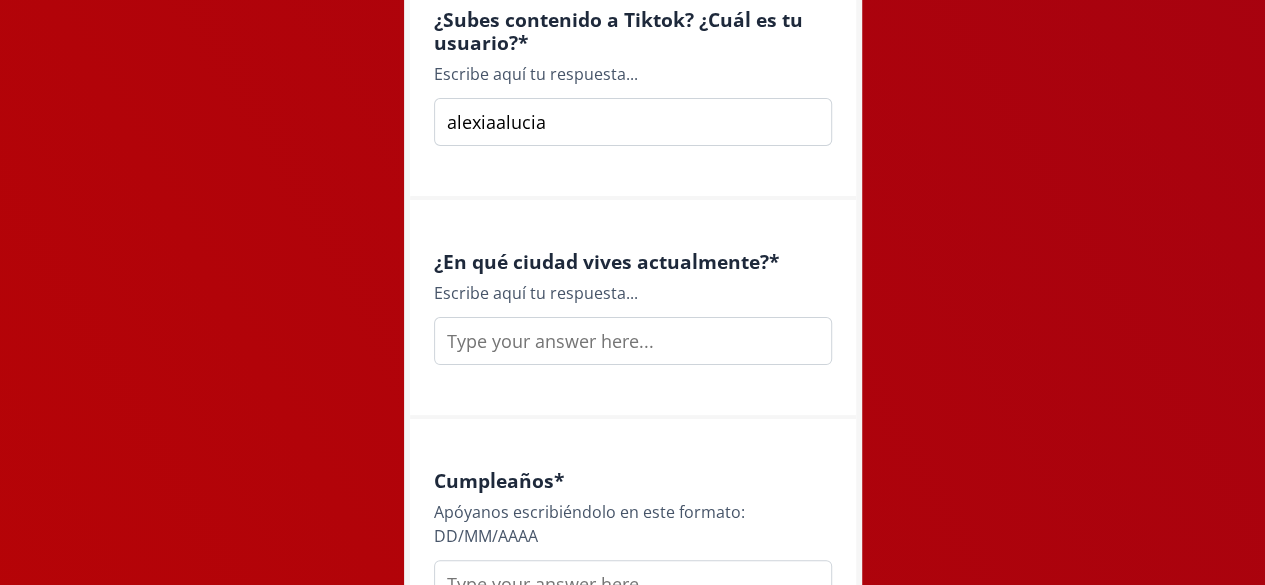 type on "alexiaalucia" 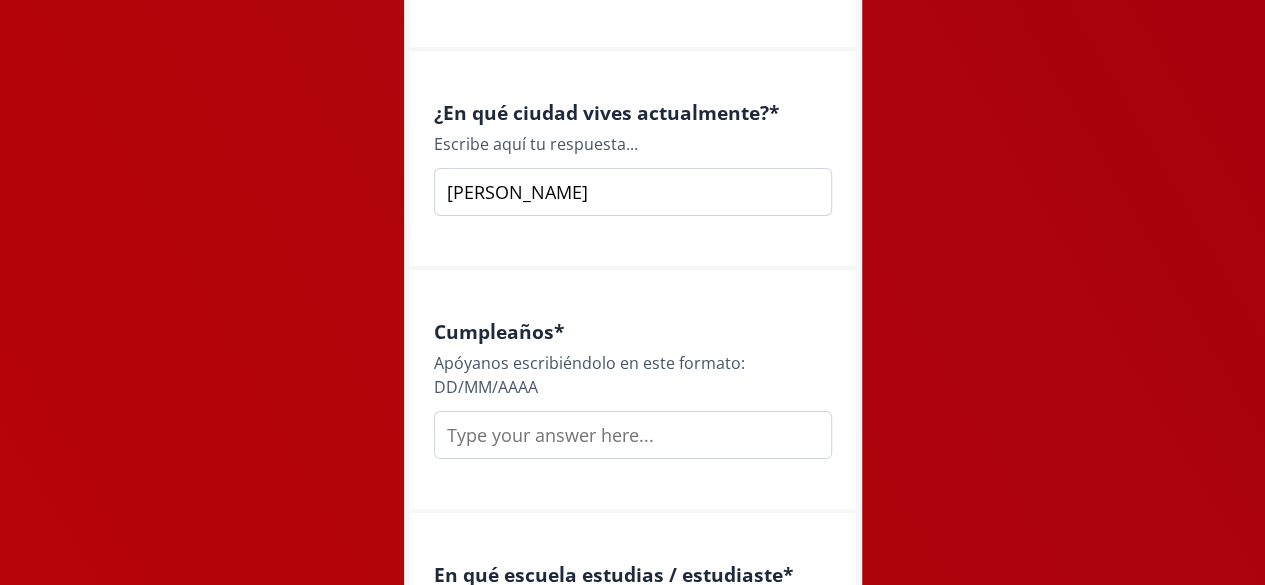 scroll, scrollTop: 2064, scrollLeft: 0, axis: vertical 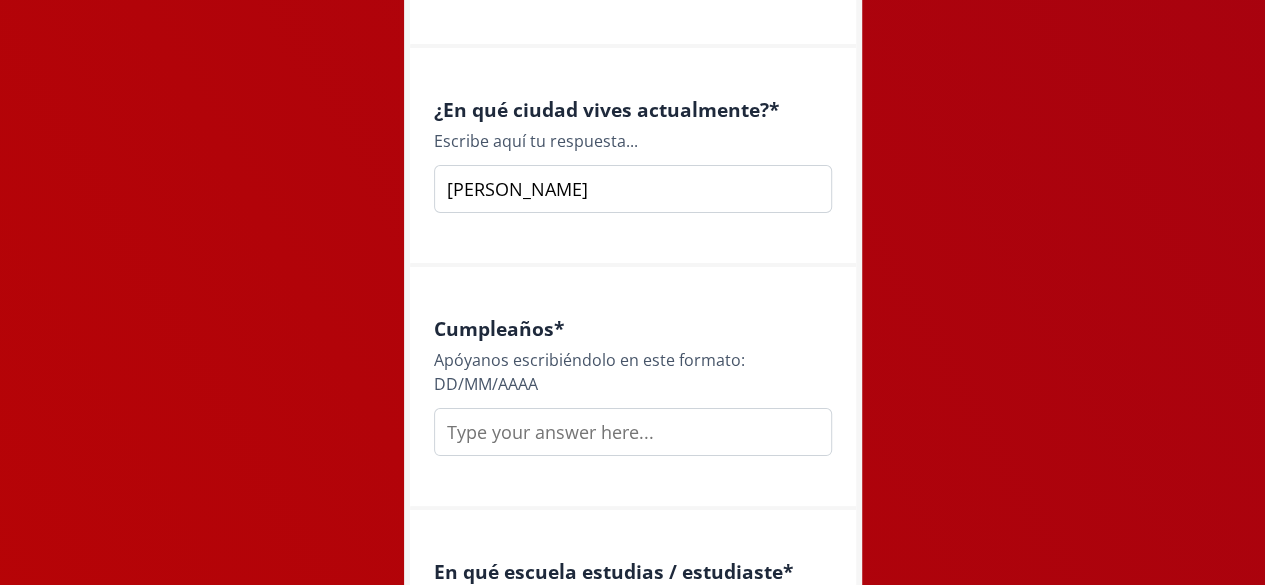 type on "[PERSON_NAME]" 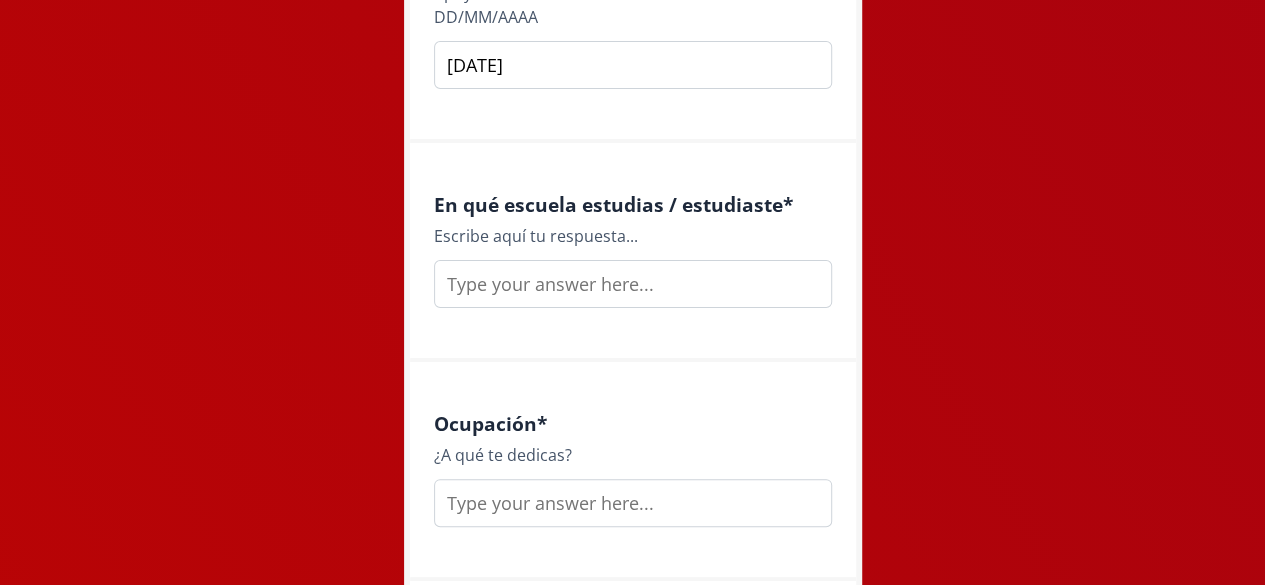 scroll, scrollTop: 2434, scrollLeft: 0, axis: vertical 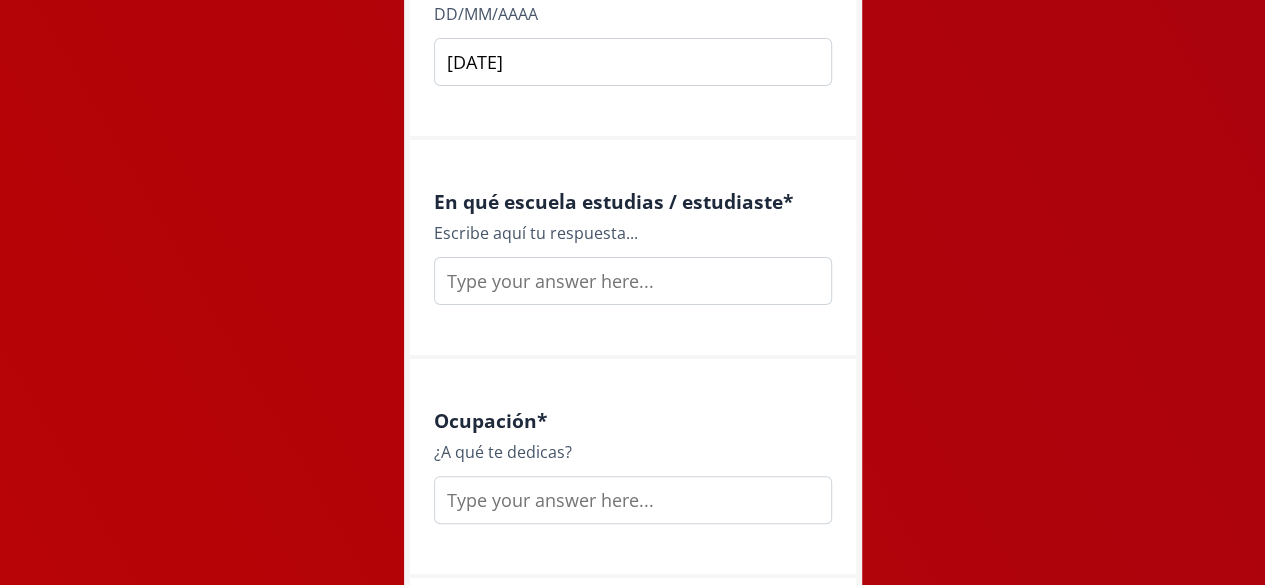 type on "[DATE]" 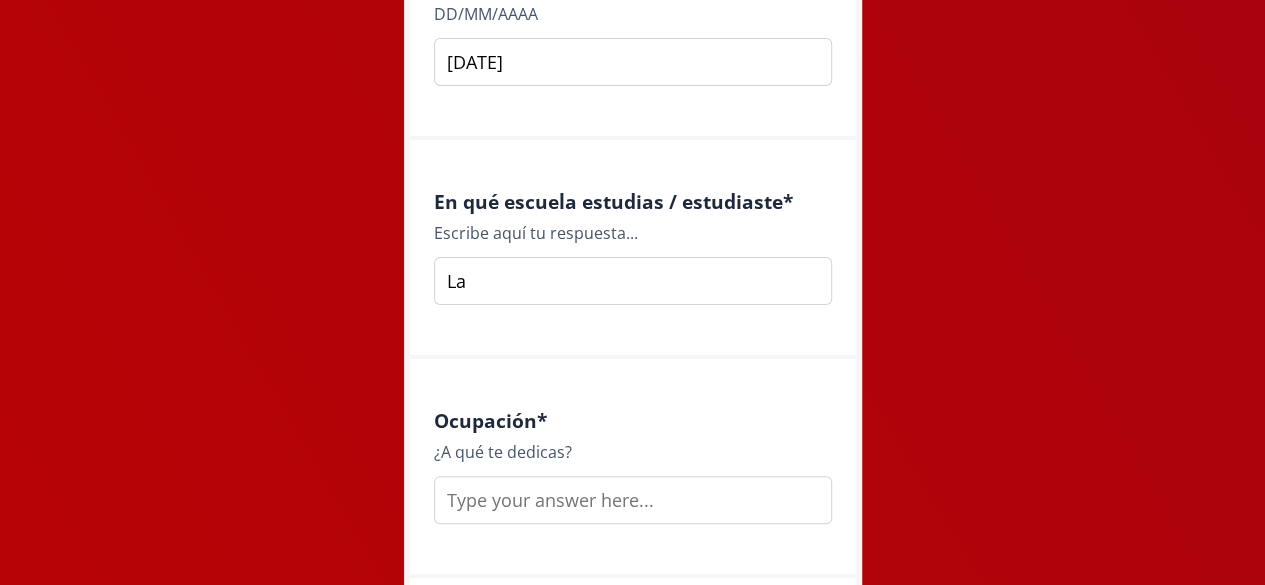 type on "L" 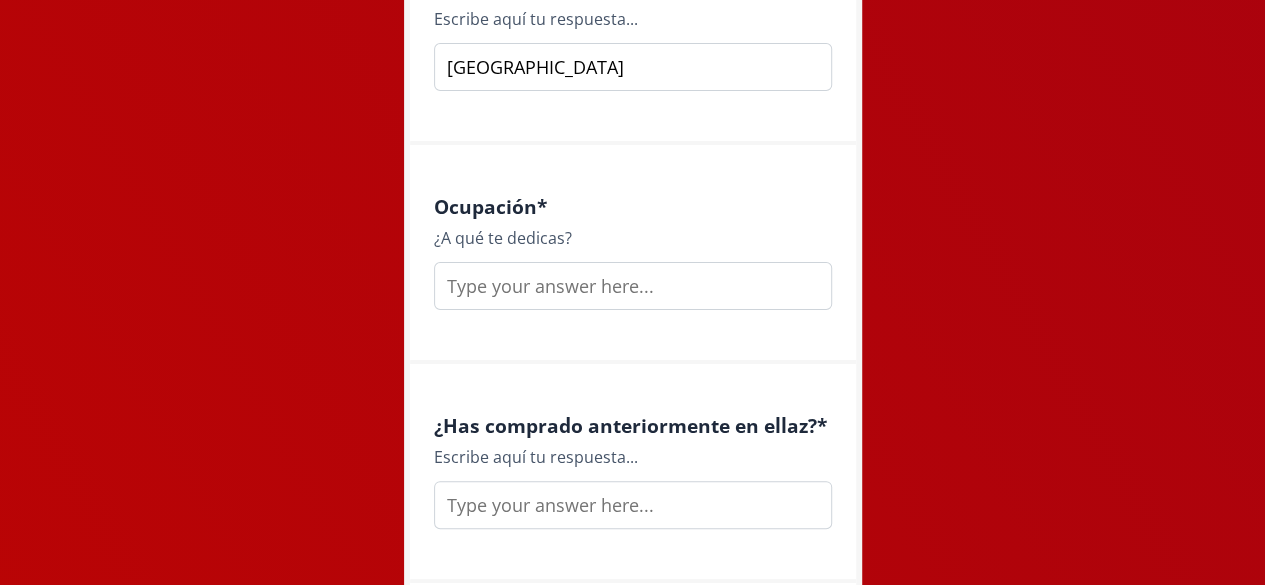 scroll, scrollTop: 2652, scrollLeft: 0, axis: vertical 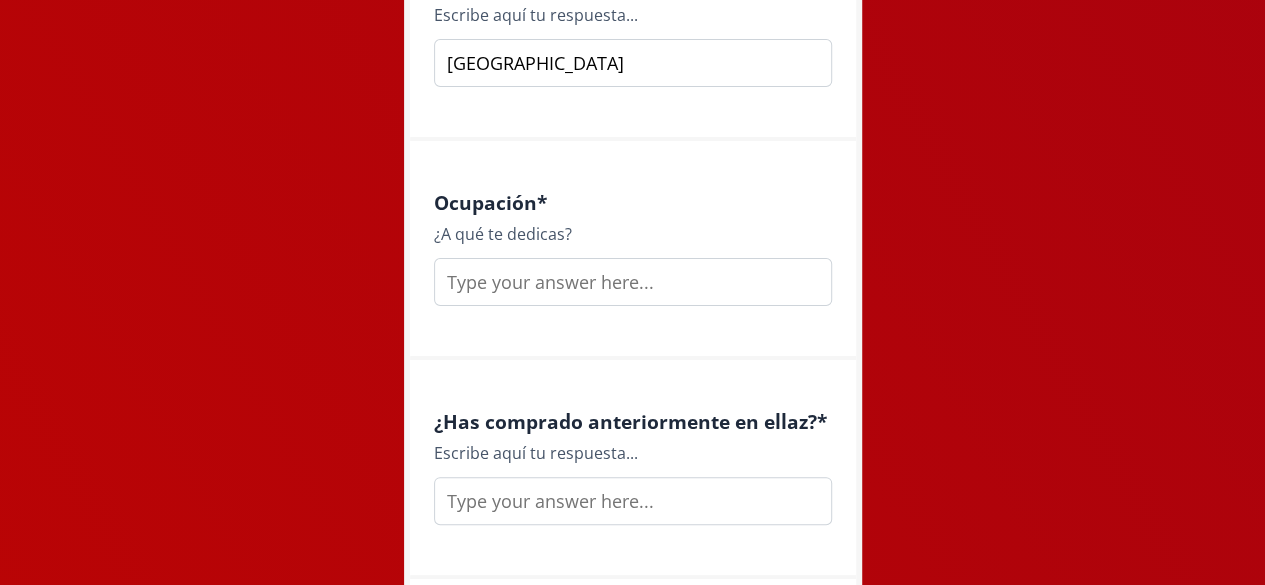 type on "[GEOGRAPHIC_DATA]" 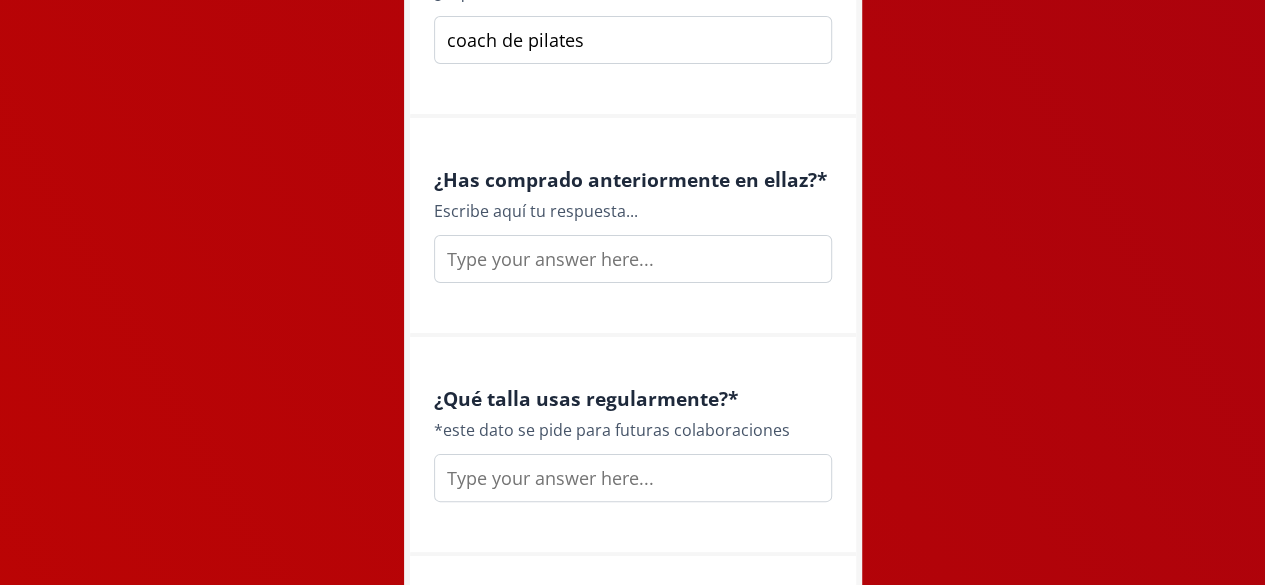 scroll, scrollTop: 2910, scrollLeft: 0, axis: vertical 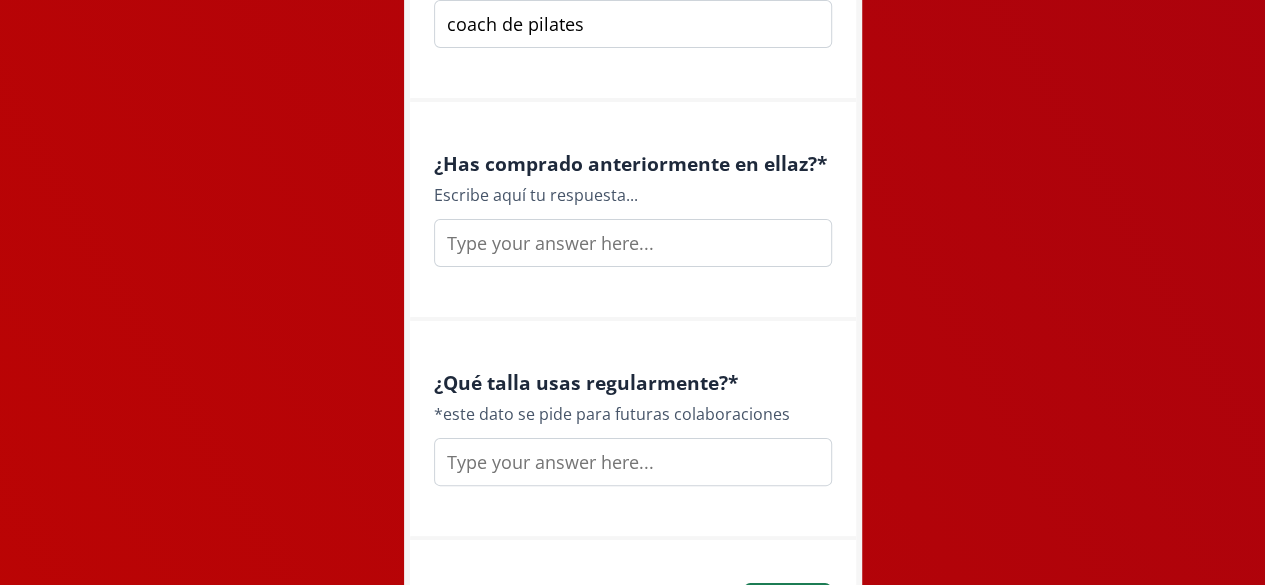 type on "coach de pilates" 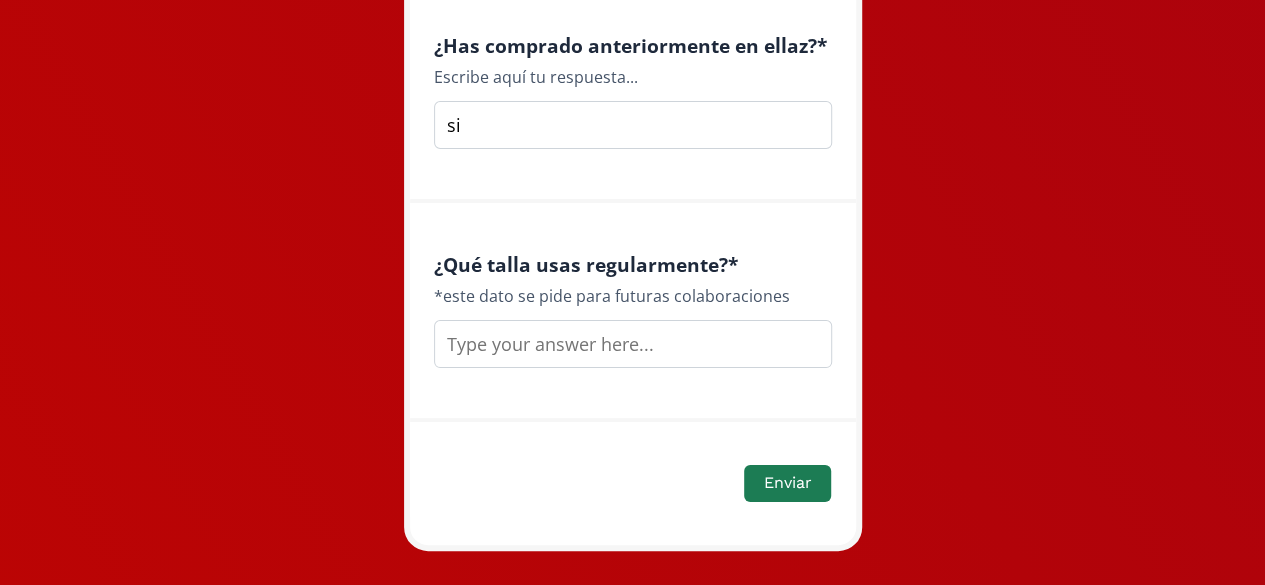 scroll, scrollTop: 3062, scrollLeft: 0, axis: vertical 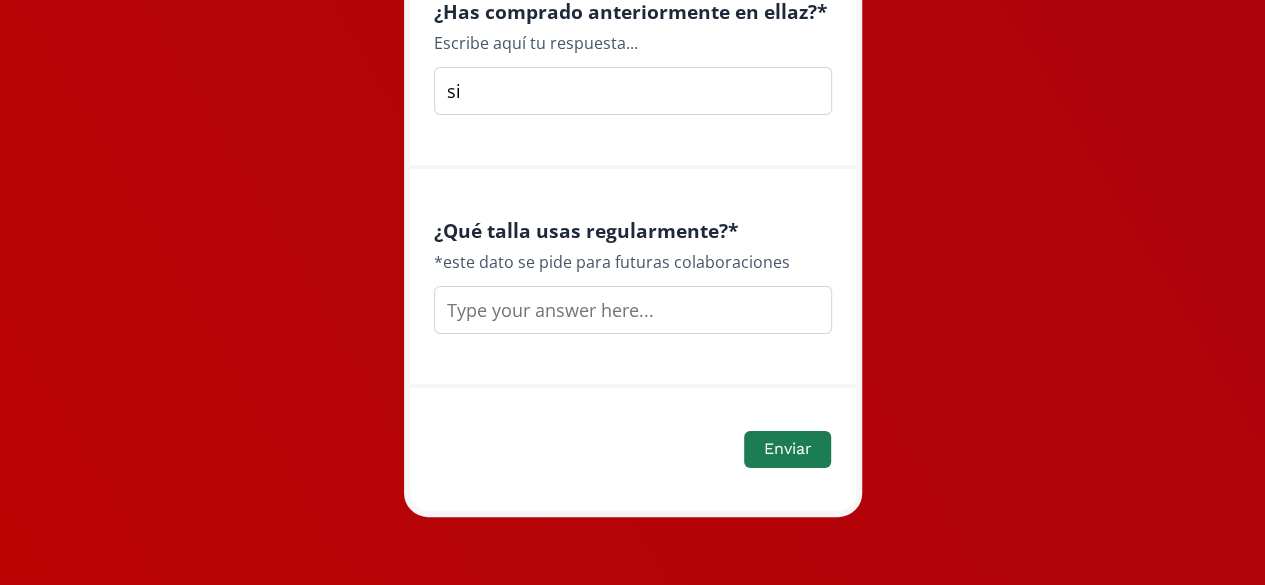 type on "si" 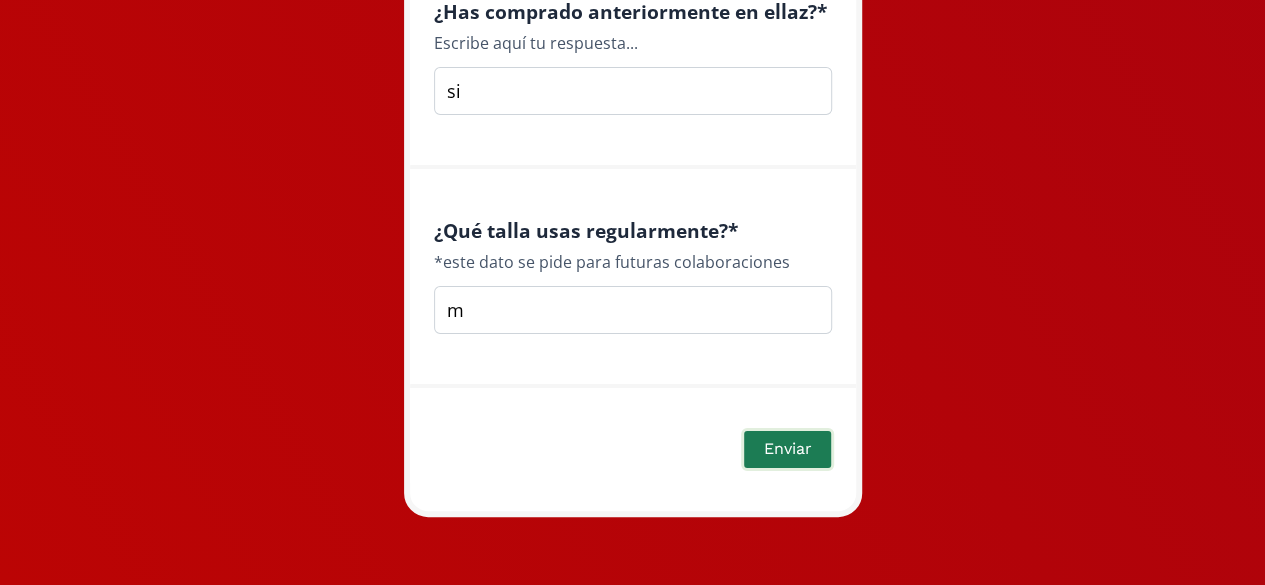 scroll, scrollTop: 3062, scrollLeft: 0, axis: vertical 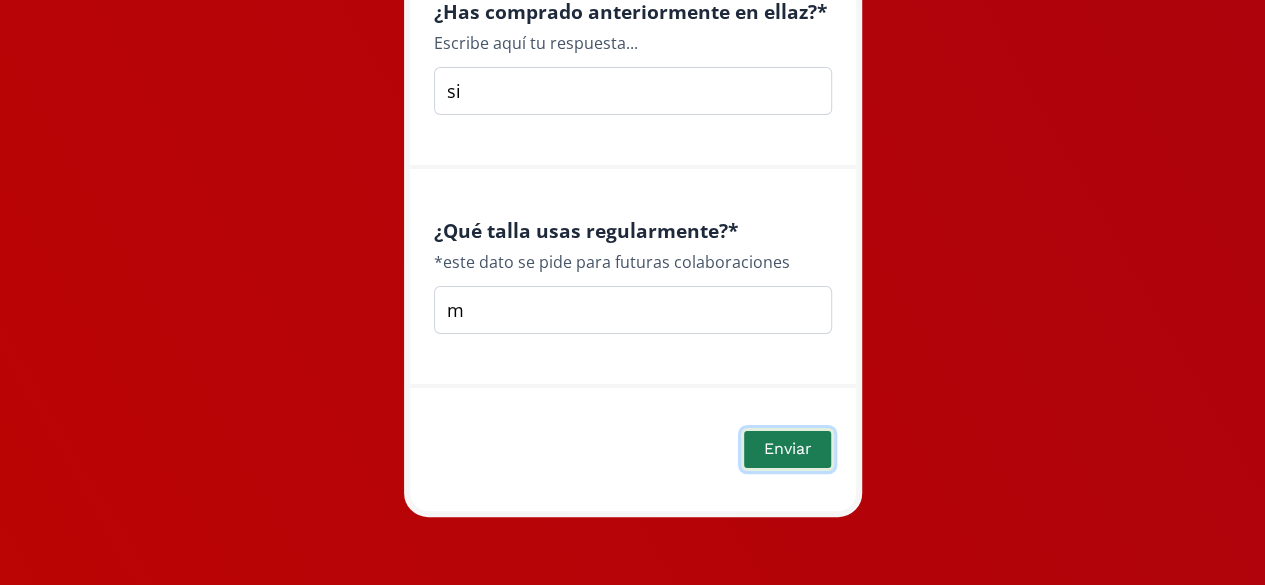 click on "Enviar" at bounding box center [787, 449] 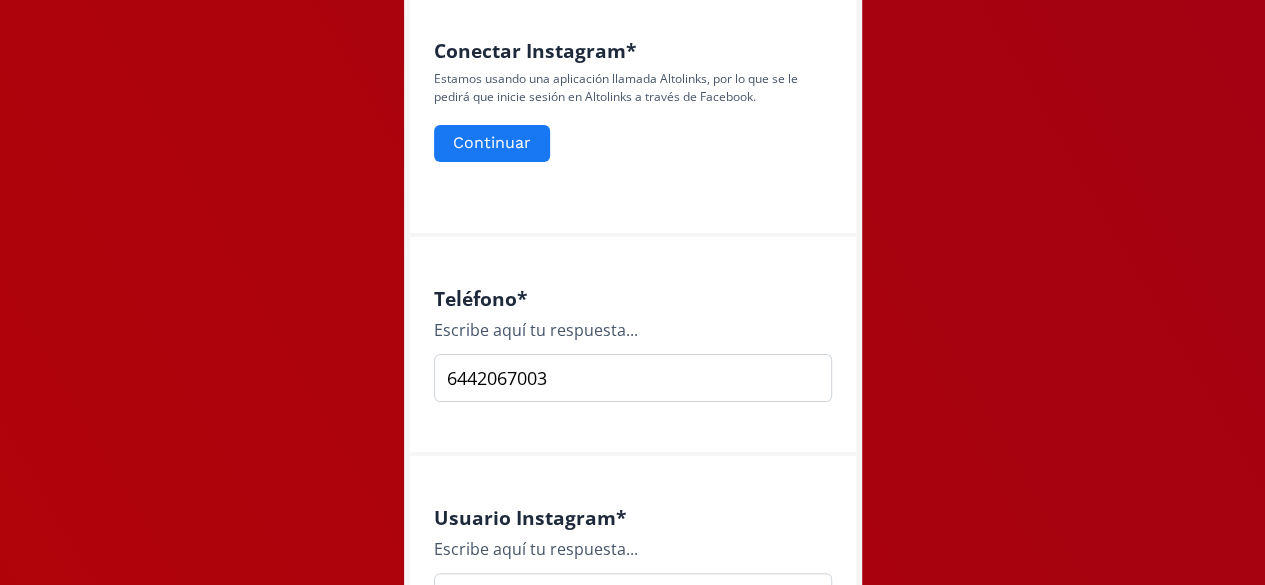 scroll, scrollTop: 851, scrollLeft: 0, axis: vertical 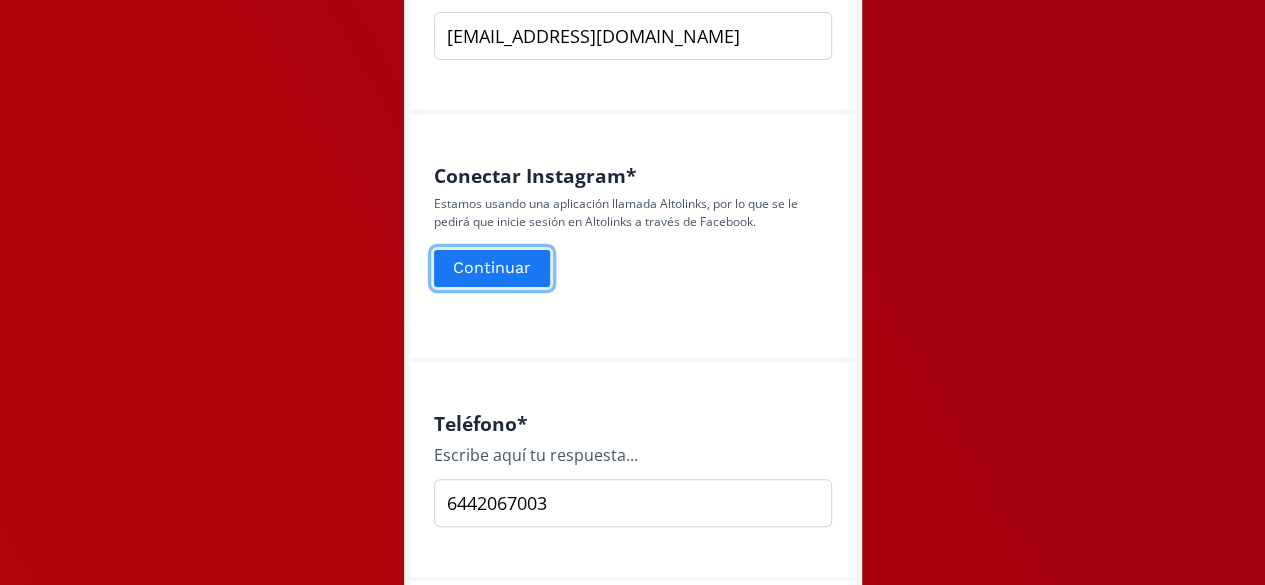 click on "Continuar" at bounding box center (492, 268) 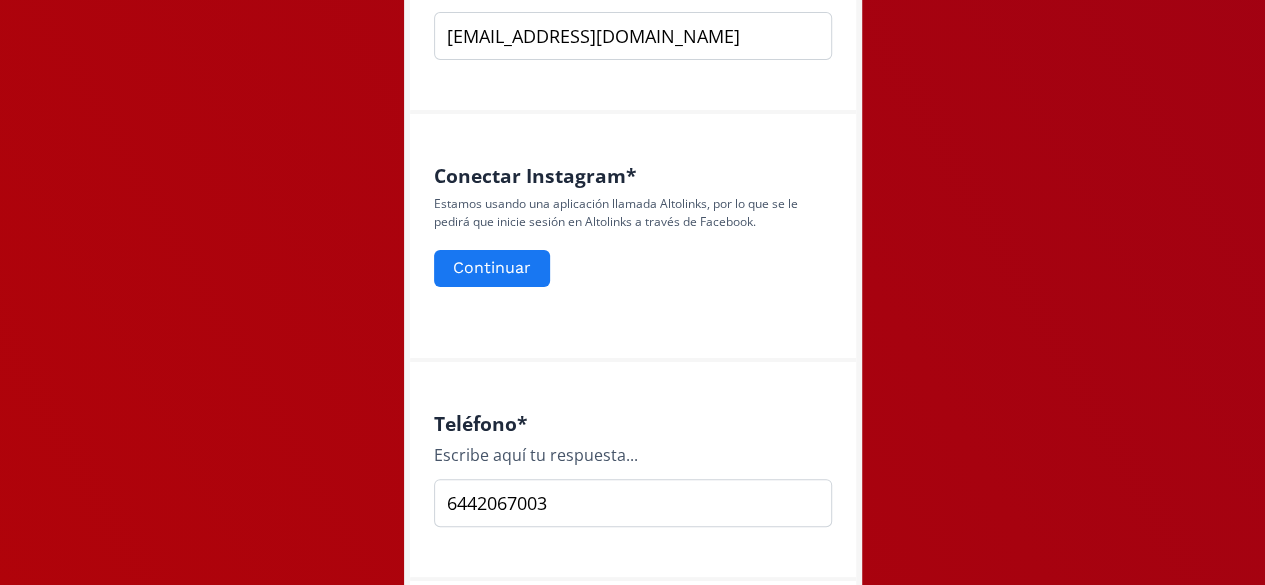 drag, startPoint x: 518, startPoint y: 277, endPoint x: 914, endPoint y: 301, distance: 396.7266 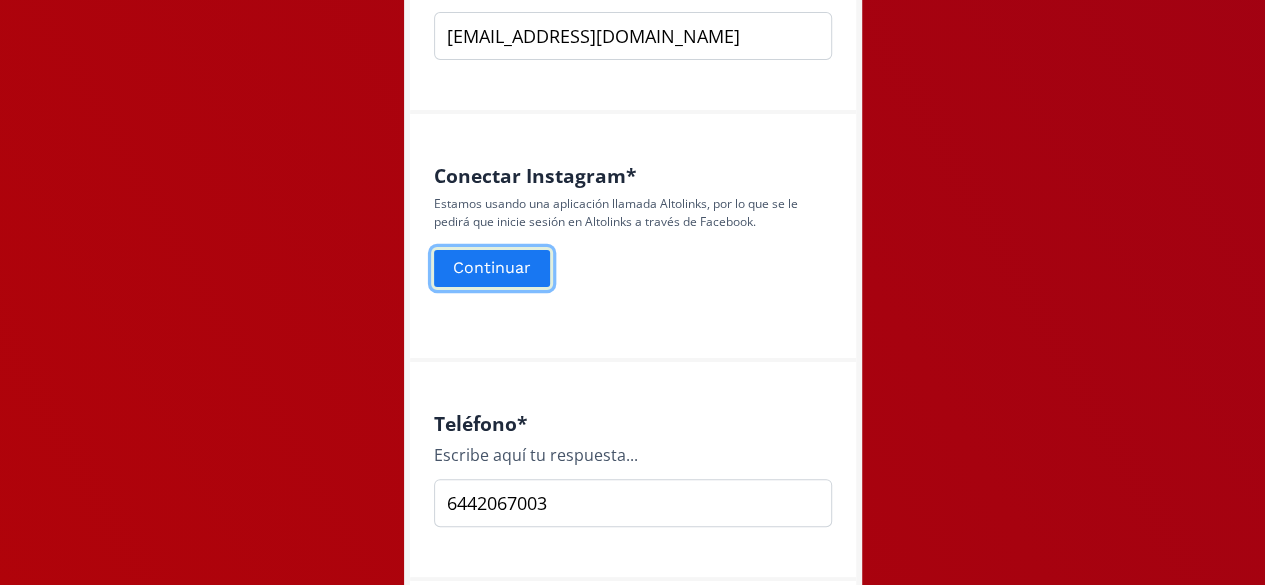 click on "Continuar" at bounding box center [492, 268] 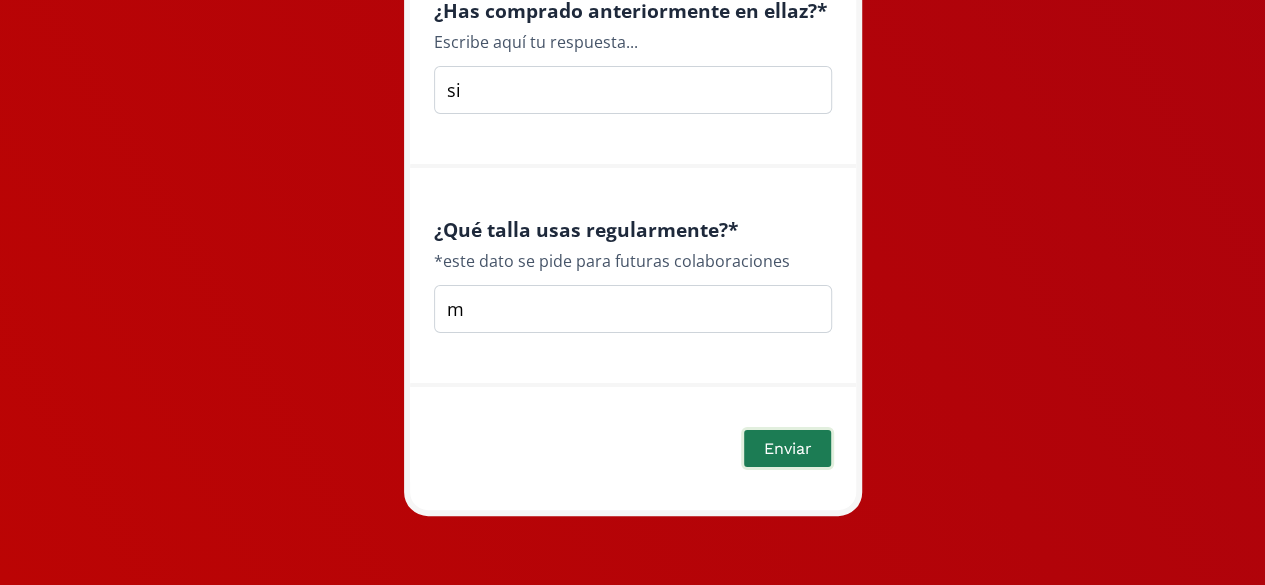 scroll, scrollTop: 3129, scrollLeft: 0, axis: vertical 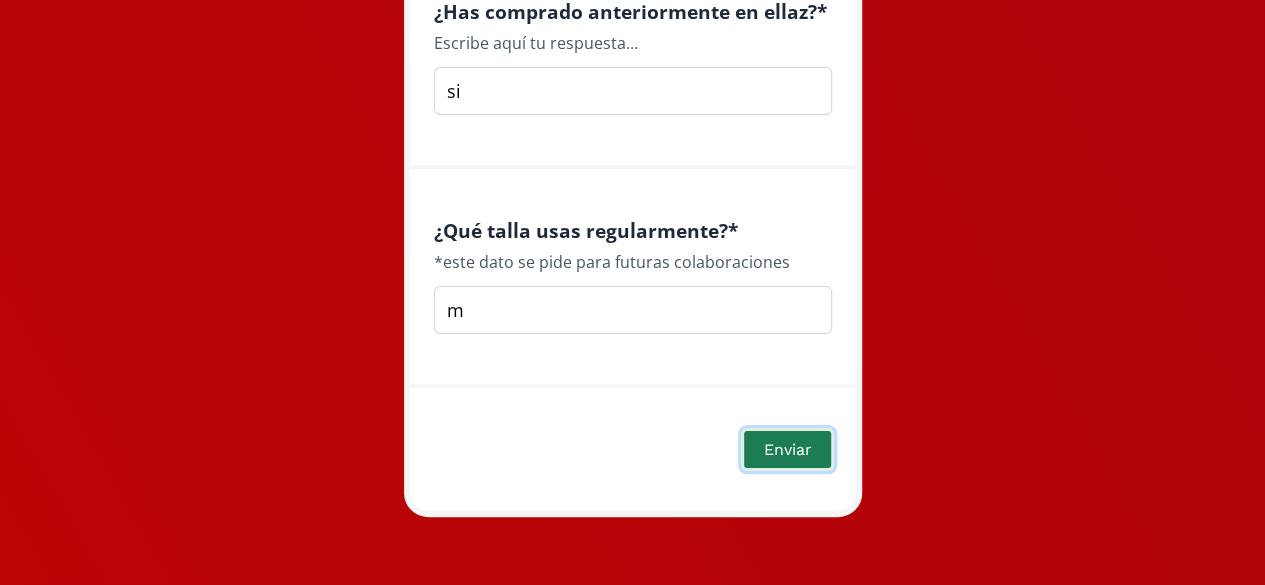 click on "Enviar" at bounding box center [787, 449] 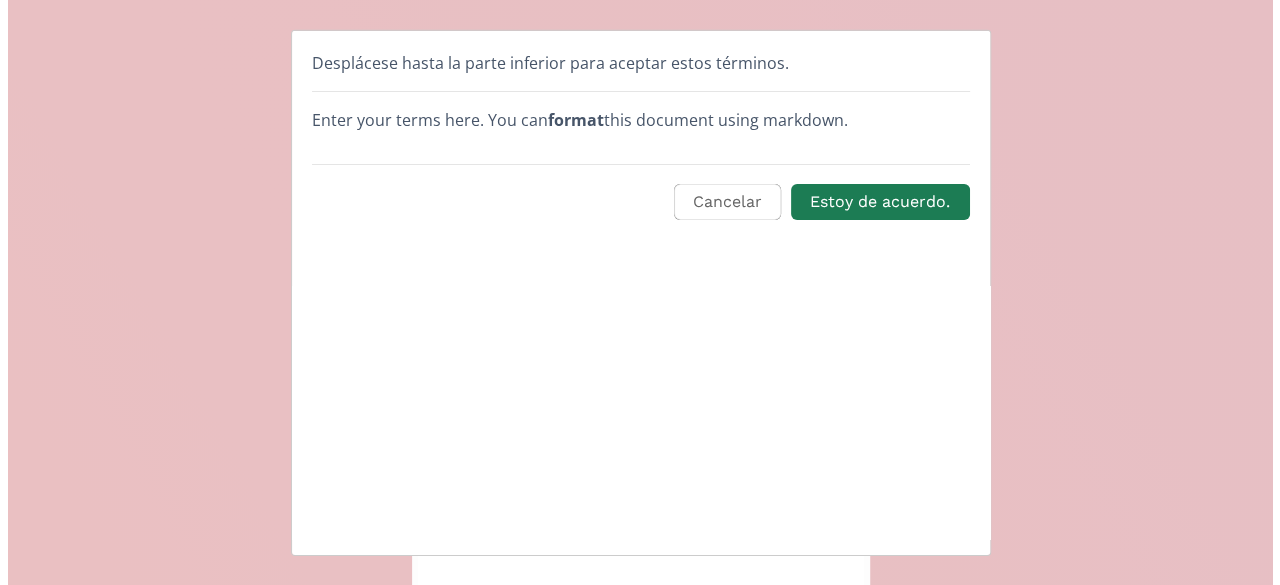 scroll, scrollTop: 0, scrollLeft: 0, axis: both 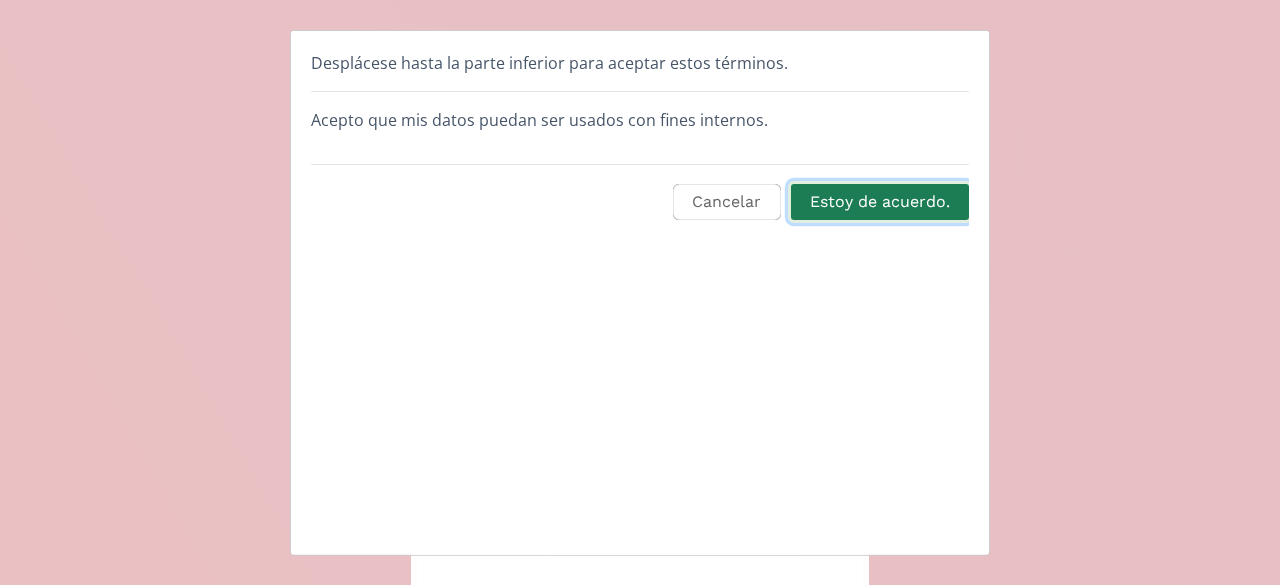 click on "Estoy de acuerdo." at bounding box center (880, 201) 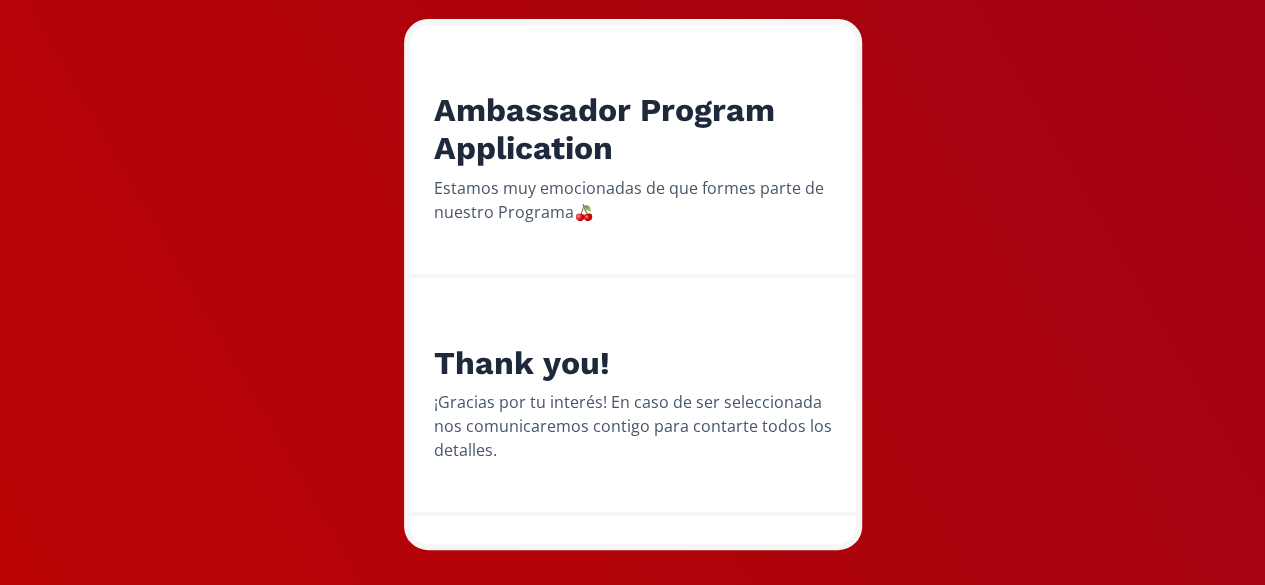 scroll, scrollTop: 312, scrollLeft: 0, axis: vertical 